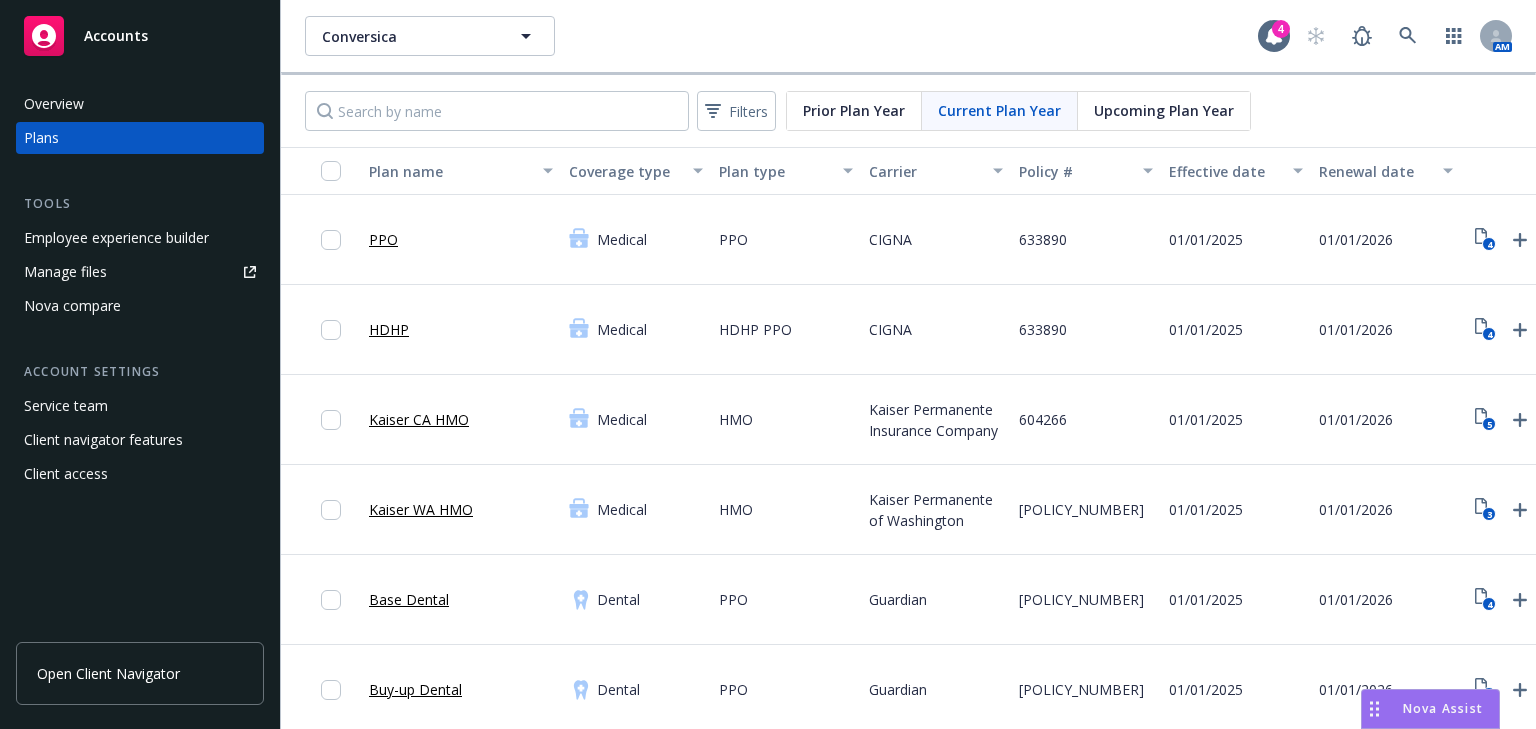 scroll, scrollTop: 0, scrollLeft: 0, axis: both 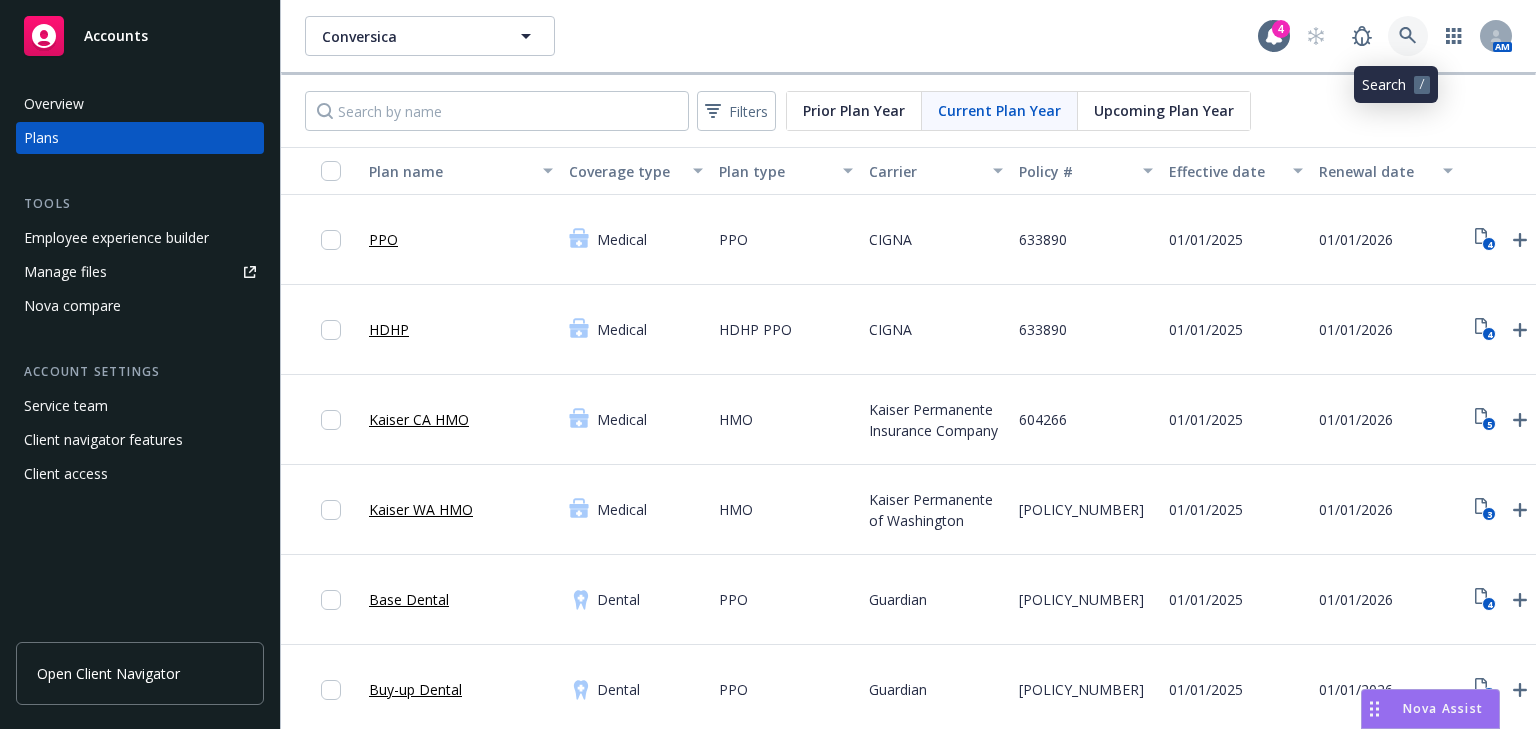 click 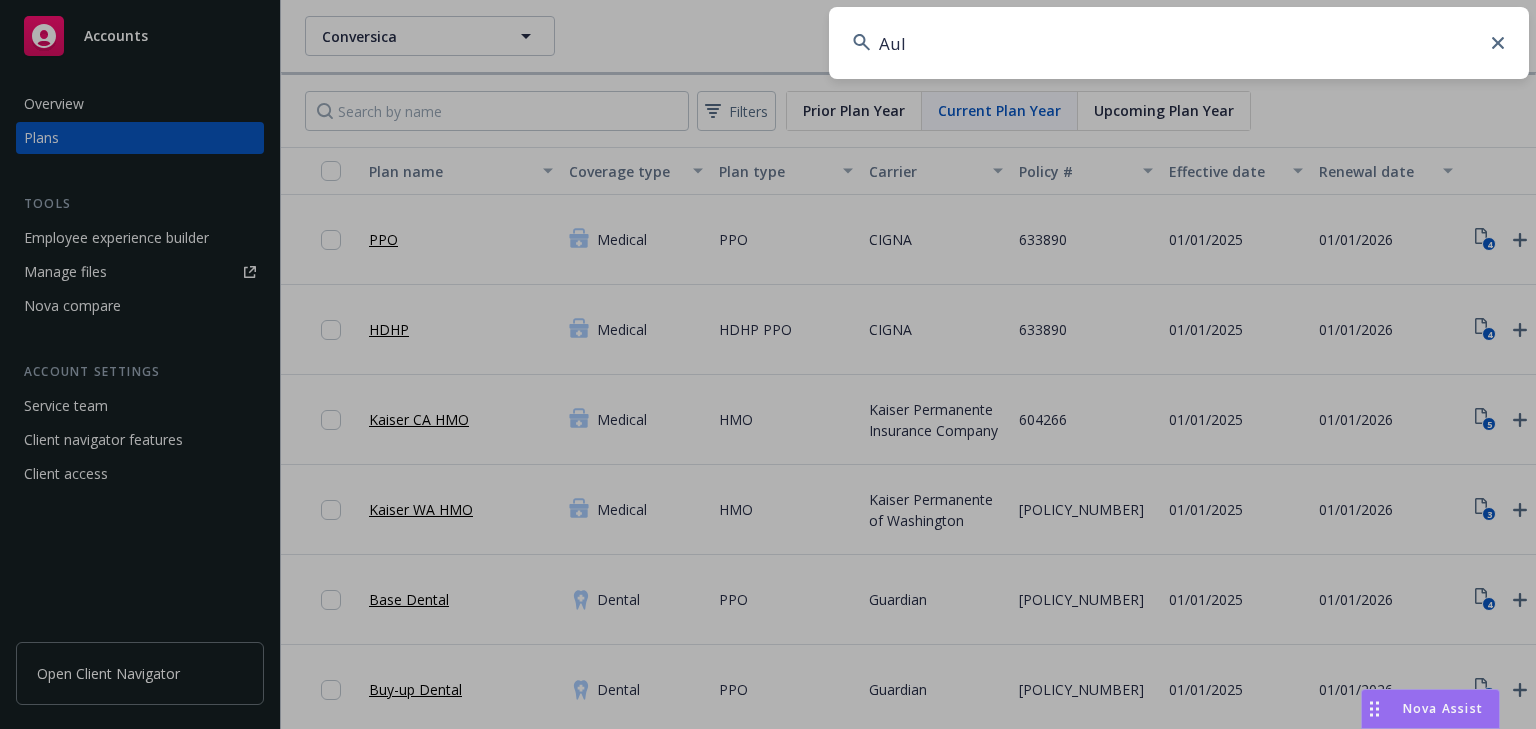 type on "Ault" 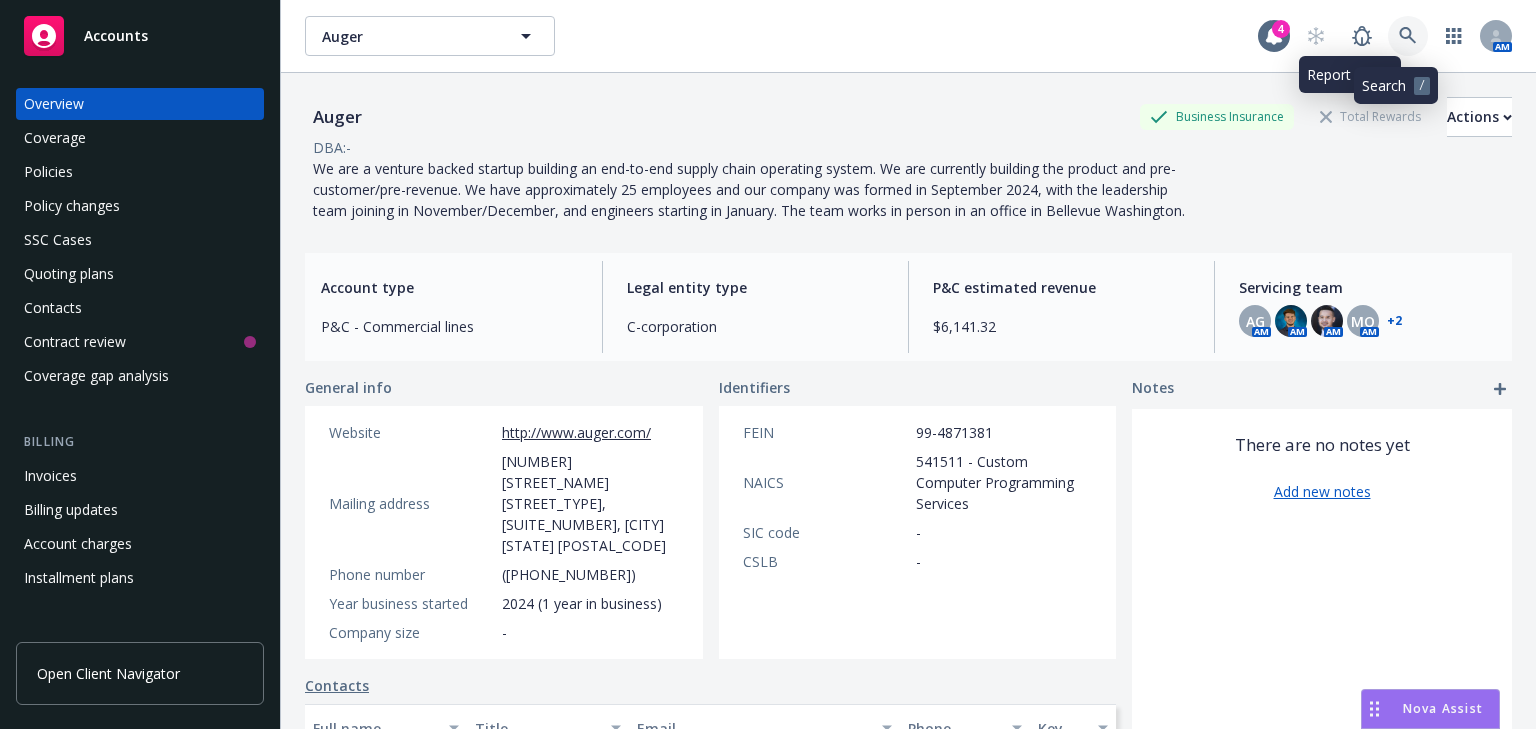 click 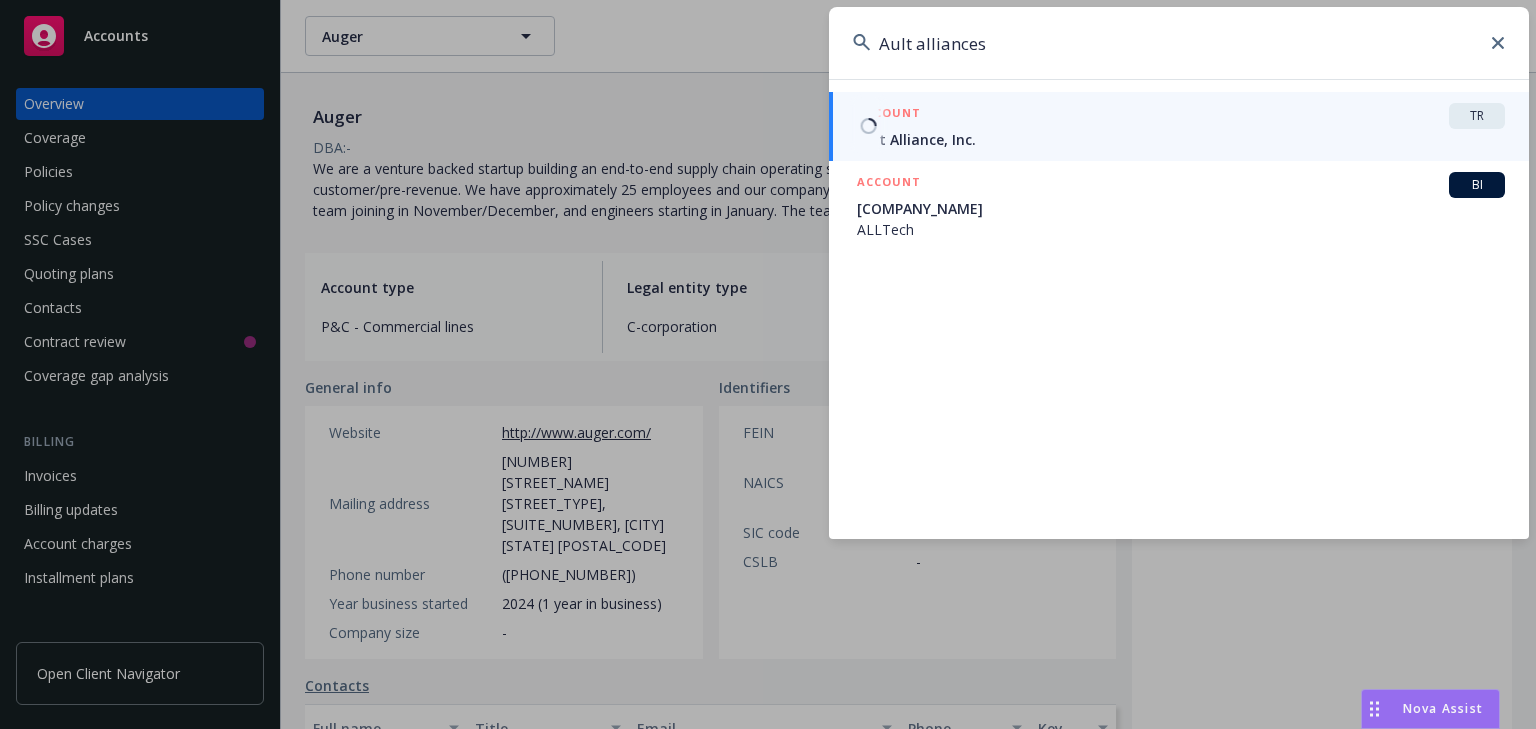 type on "Ault alliances" 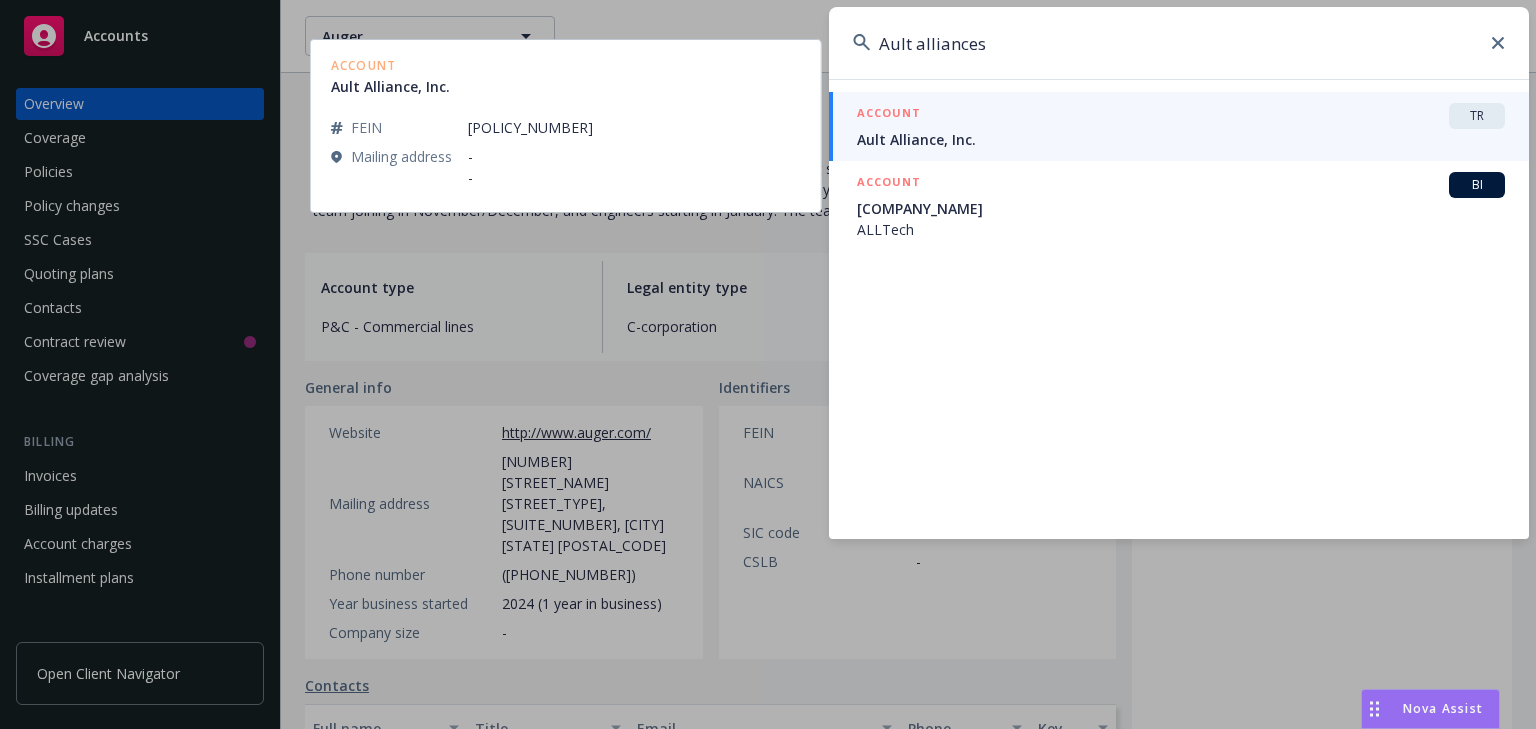 click on "Ault Alliance, Inc." at bounding box center [1181, 139] 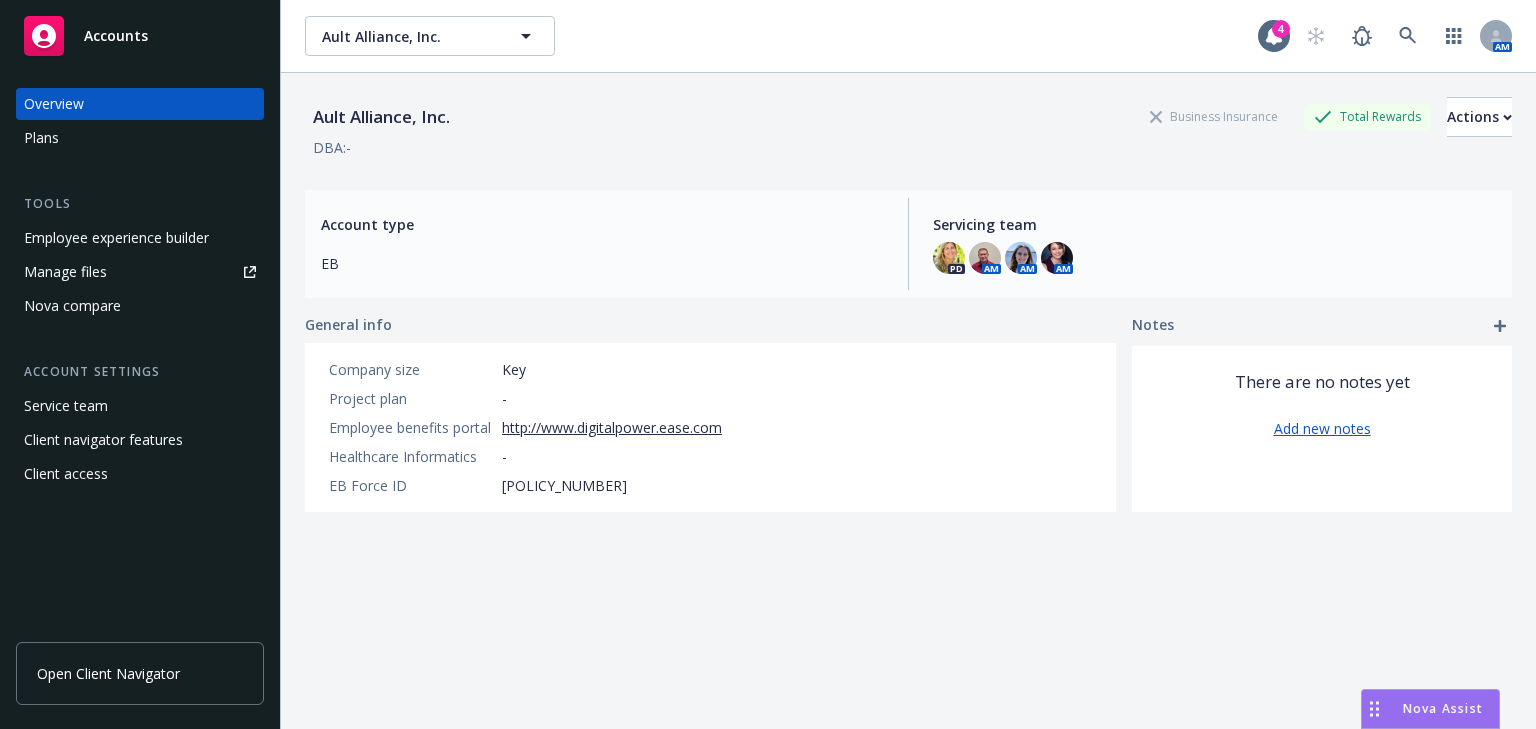 click on "Employee experience builder" at bounding box center [116, 238] 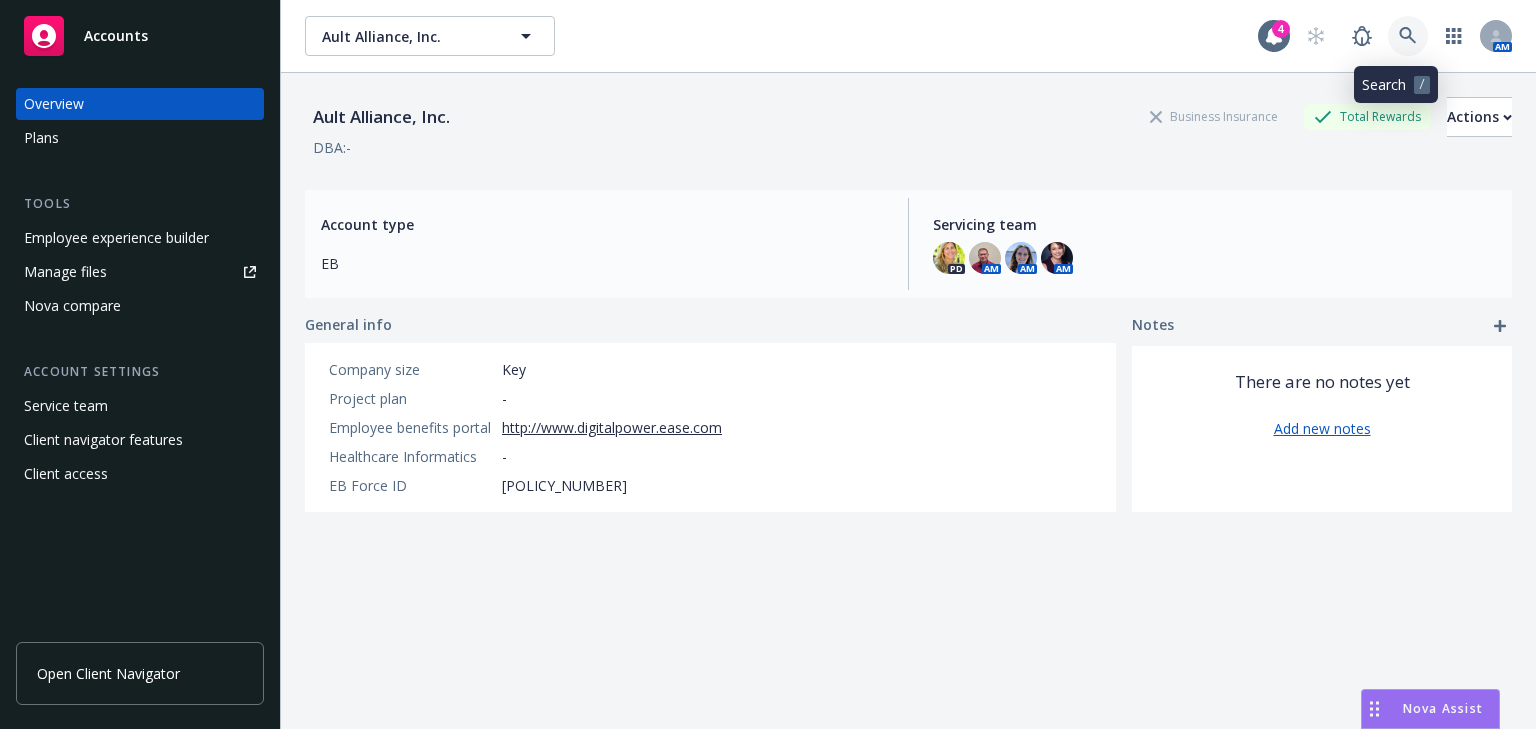 click 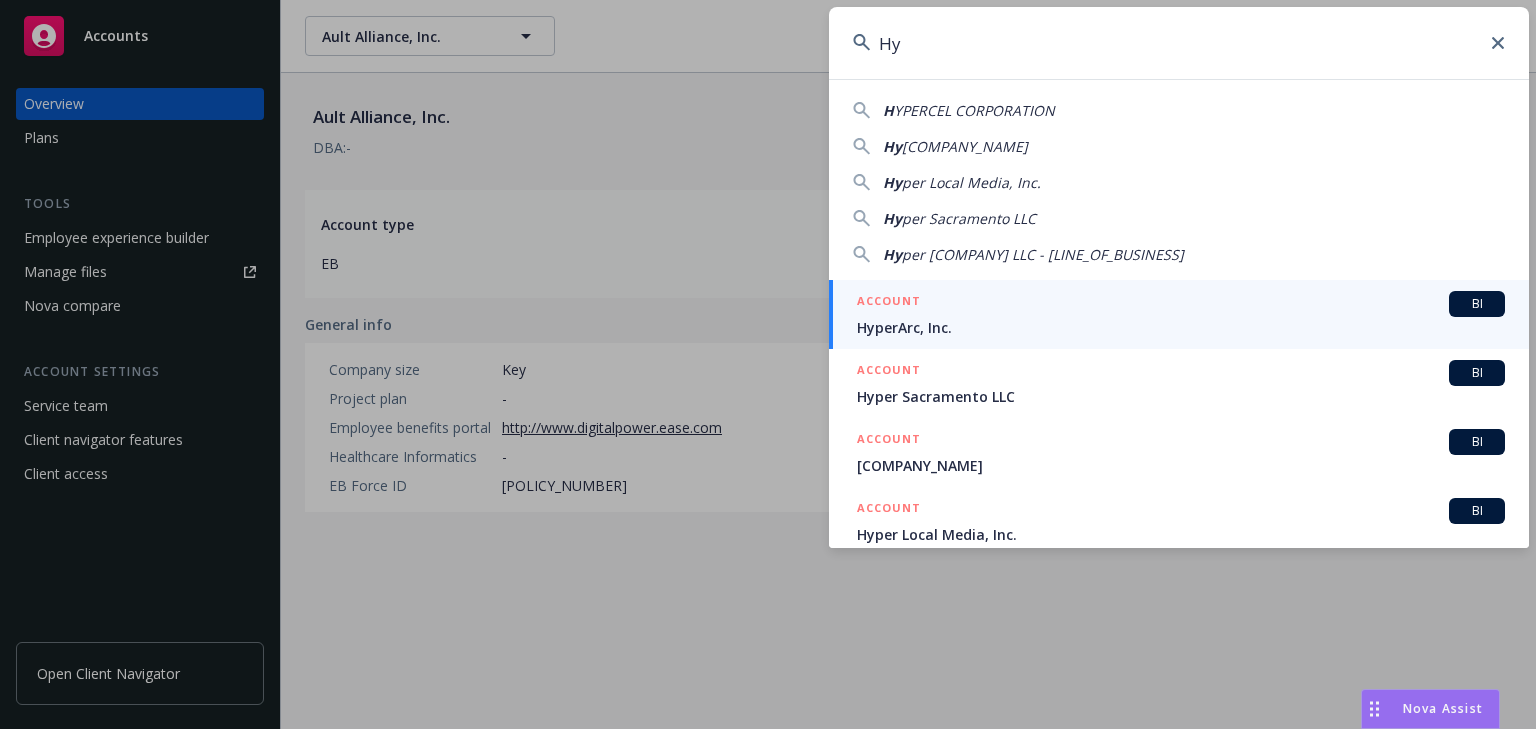 type on "H" 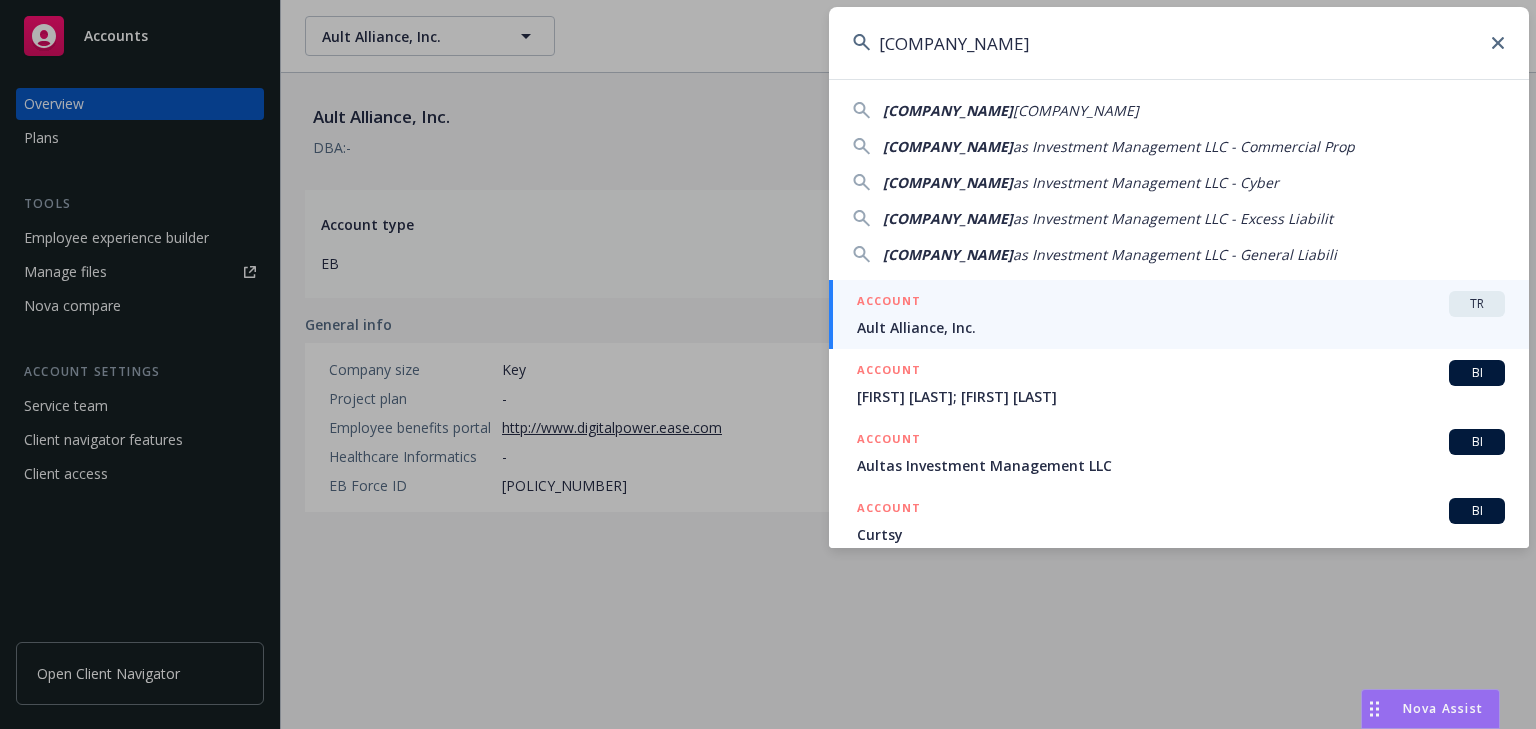 click on "Alliance, Inc." at bounding box center (1076, 110) 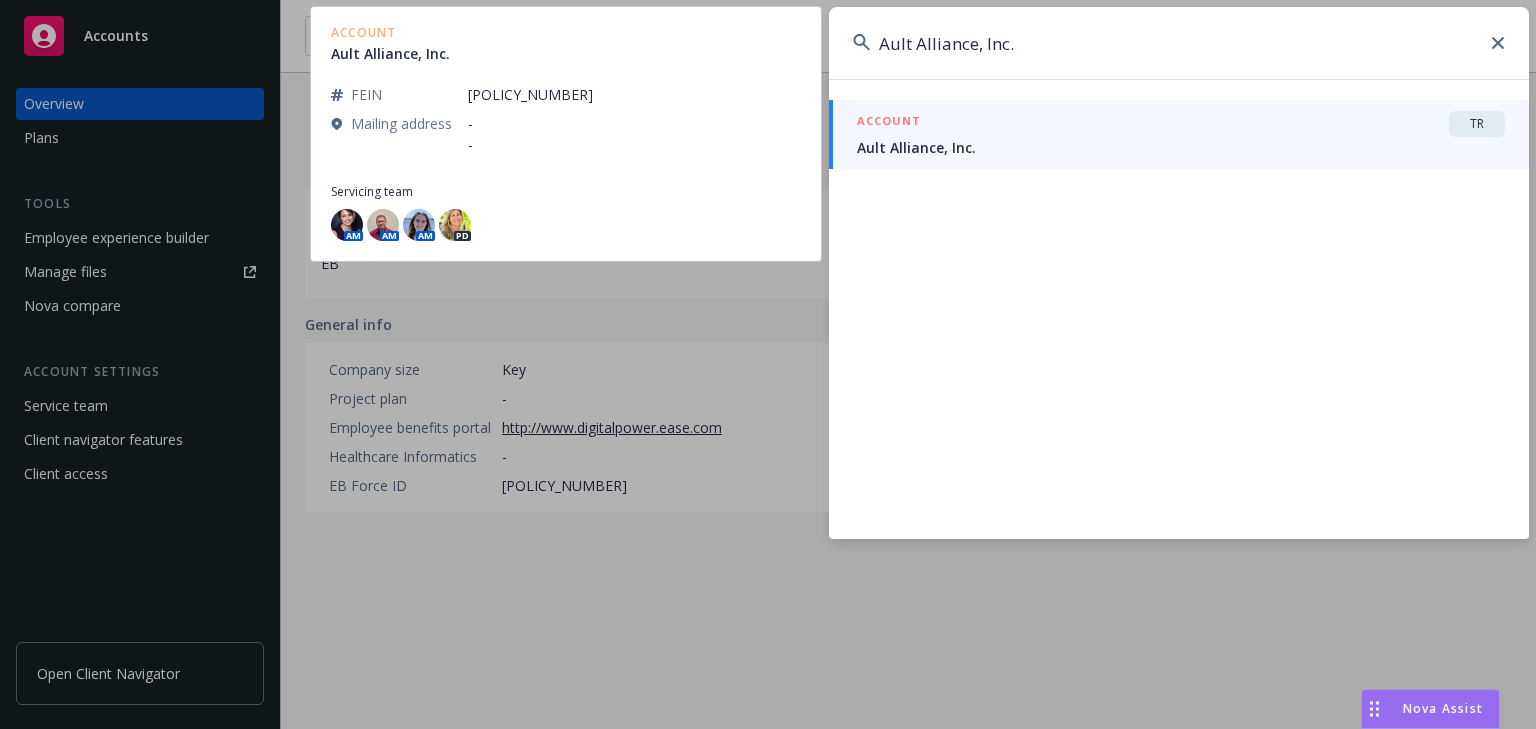 click on "ACCOUNT TR" at bounding box center (1181, 124) 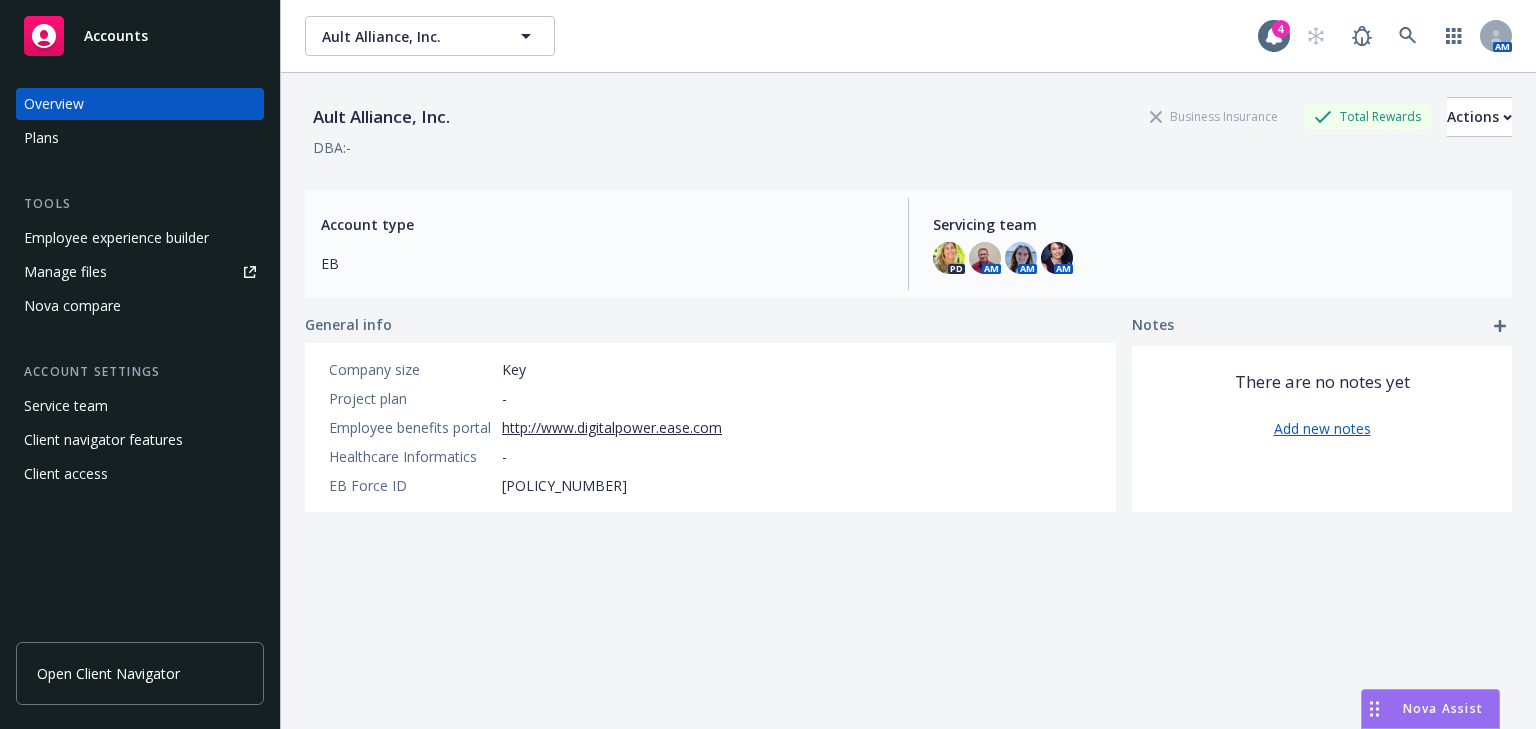 click on "Client navigator features" at bounding box center [103, 440] 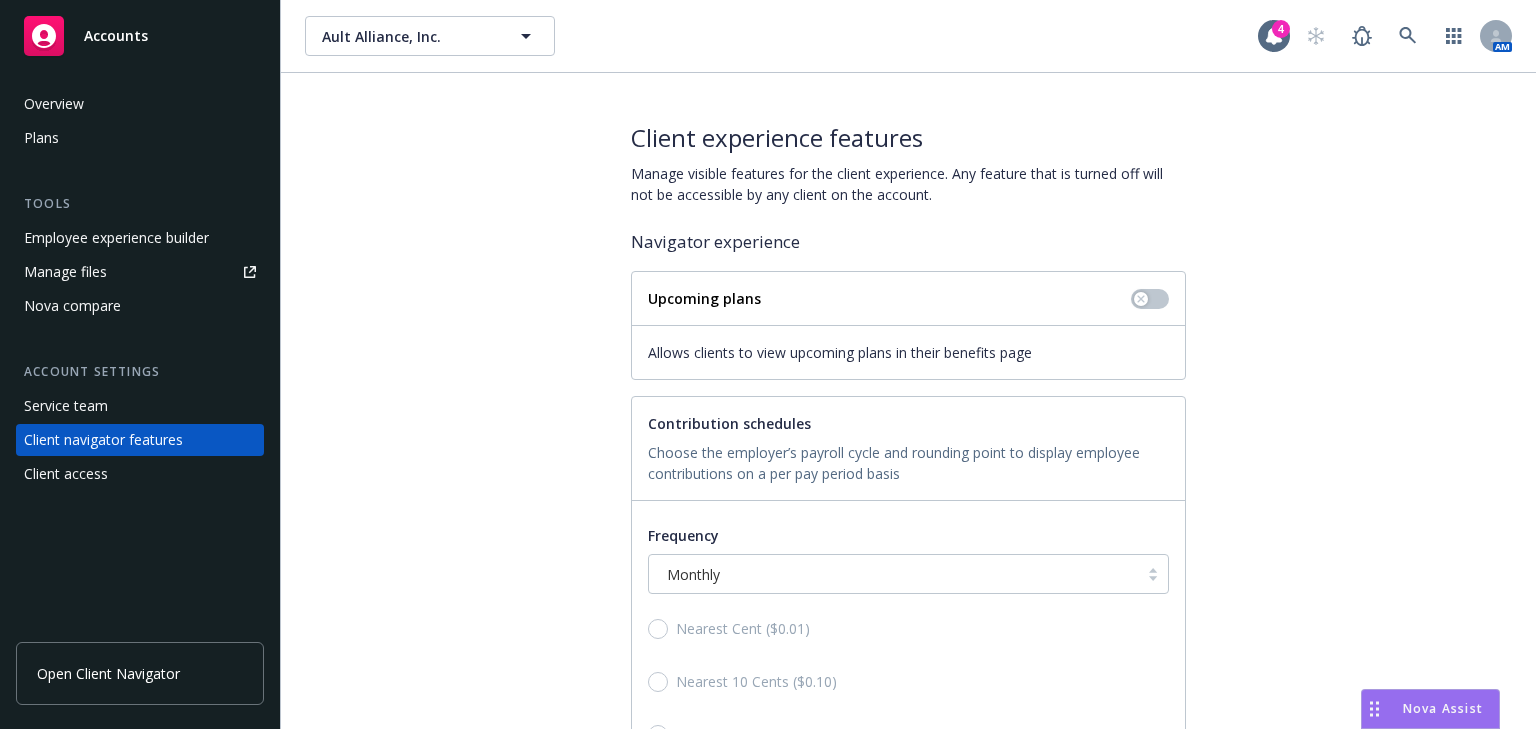 click on "Open Client Navigator" at bounding box center [140, 673] 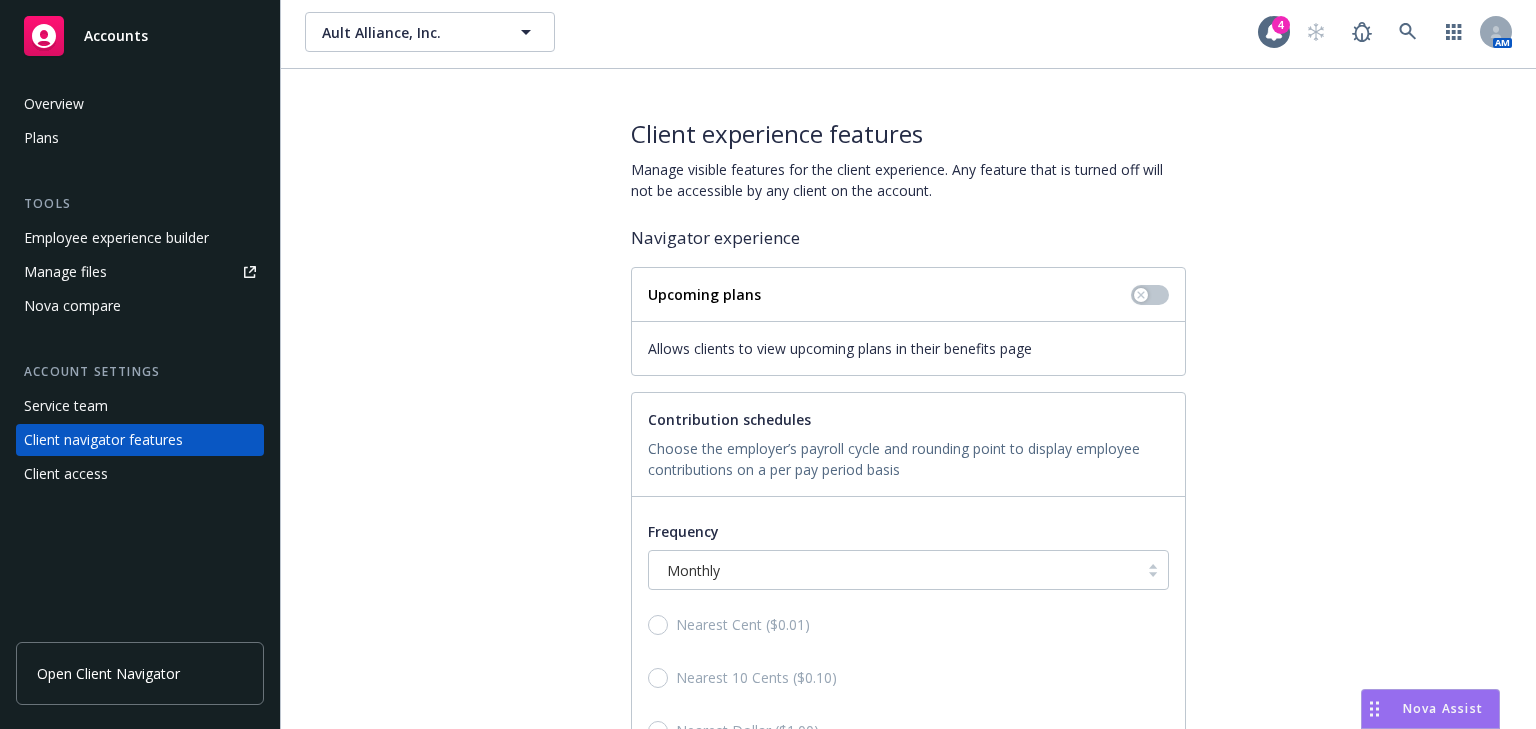 scroll, scrollTop: 0, scrollLeft: 0, axis: both 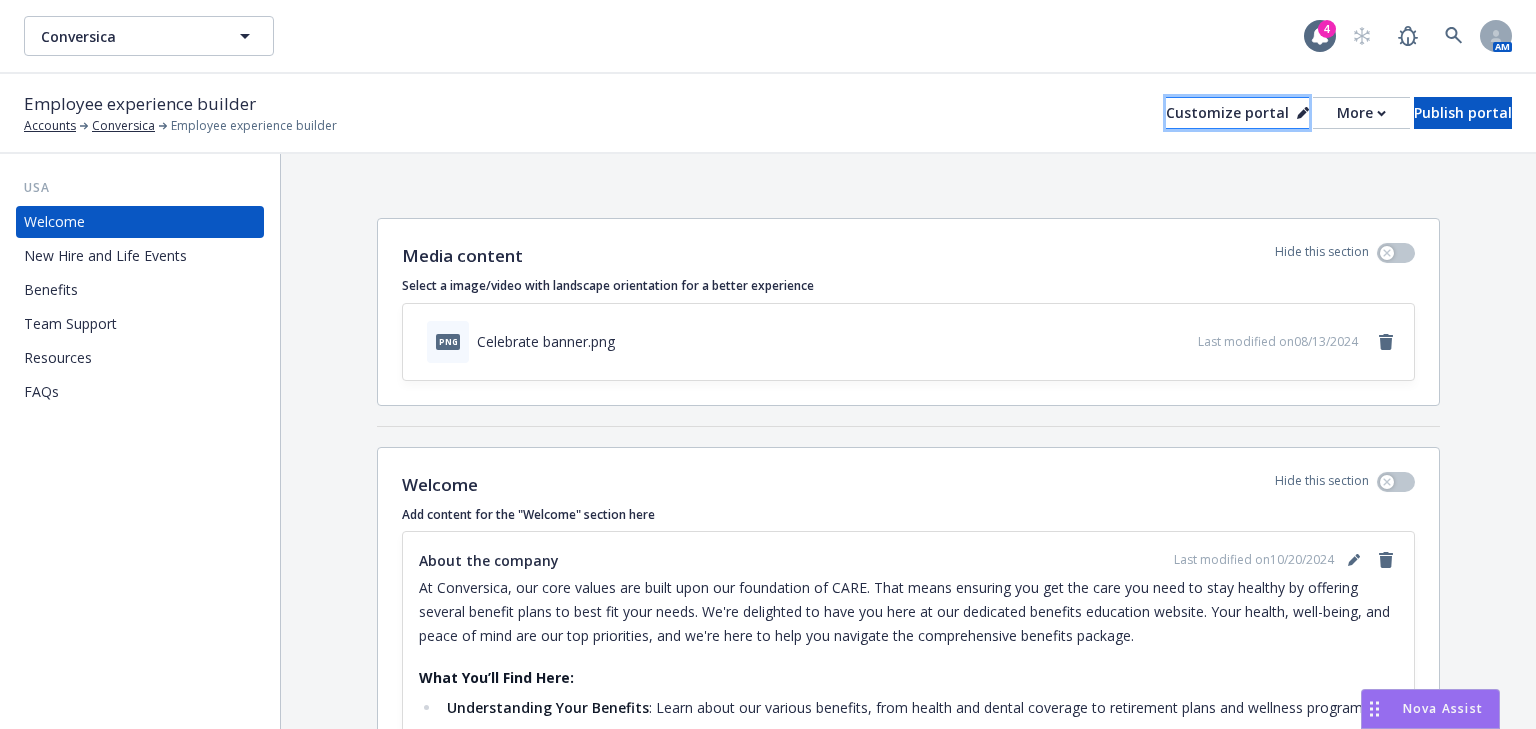click on "Customize portal" at bounding box center [1237, 113] 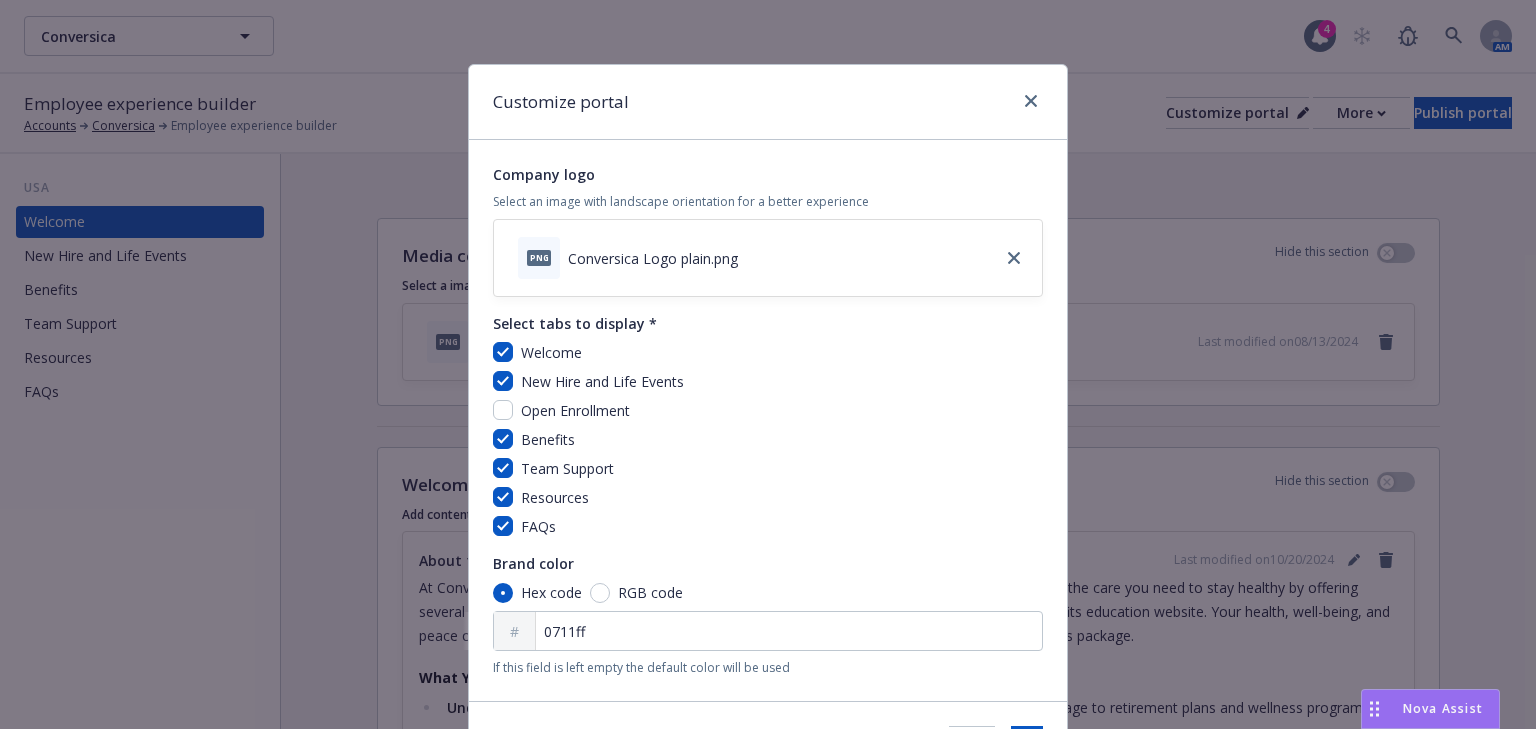 click 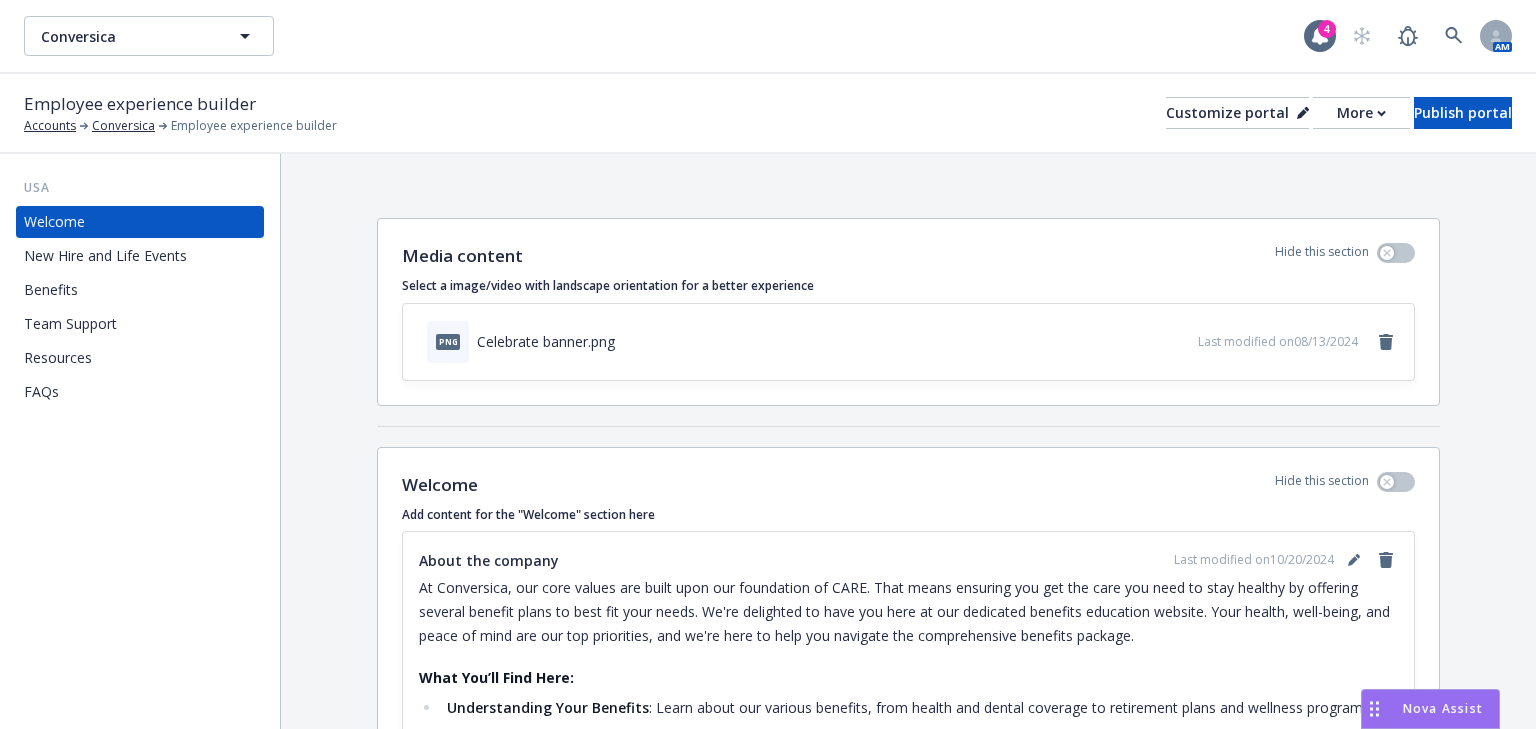 click on "Employee experience builder Accounts Conversica Employee experience builder Customize portal More Publish portal" at bounding box center (768, 114) 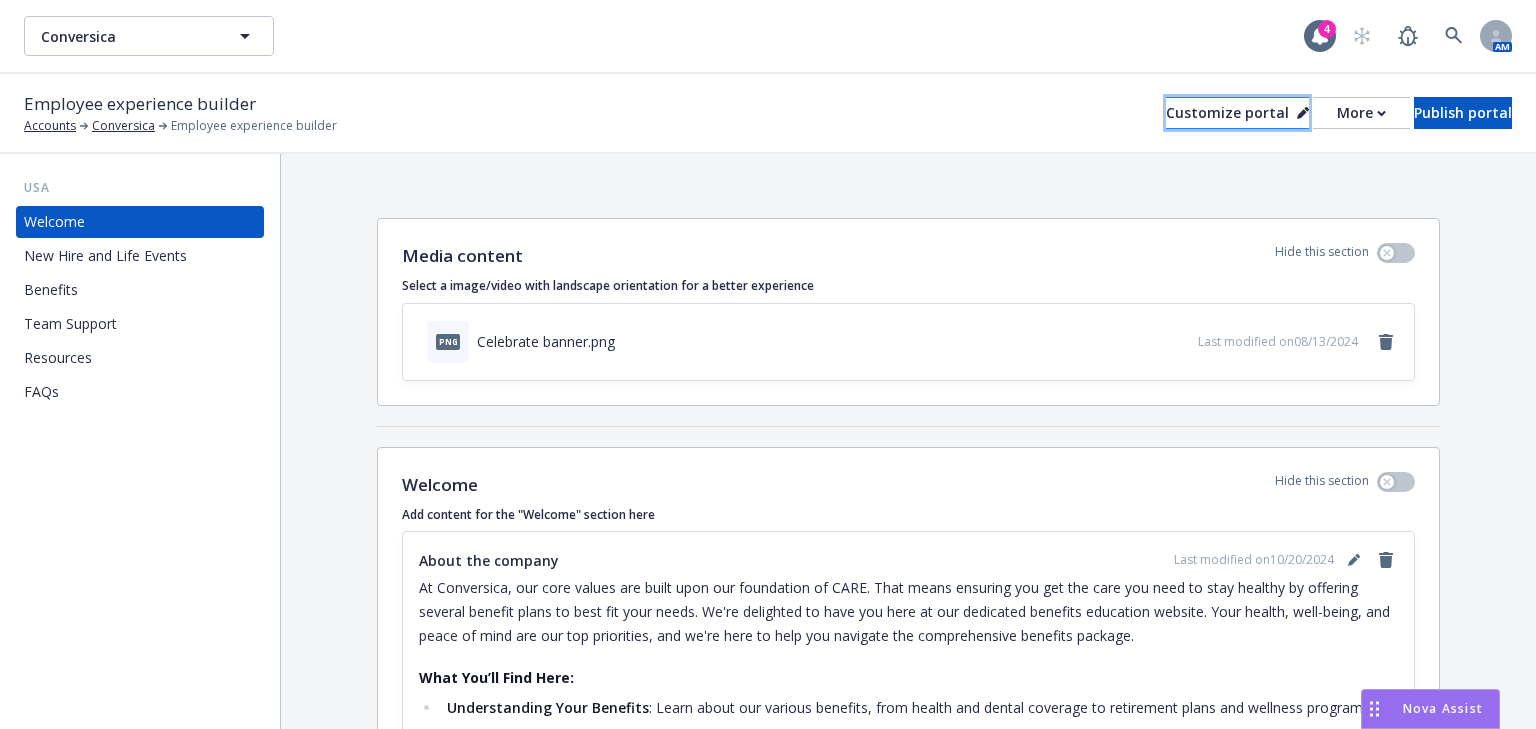 click on "Customize portal" at bounding box center (1237, 113) 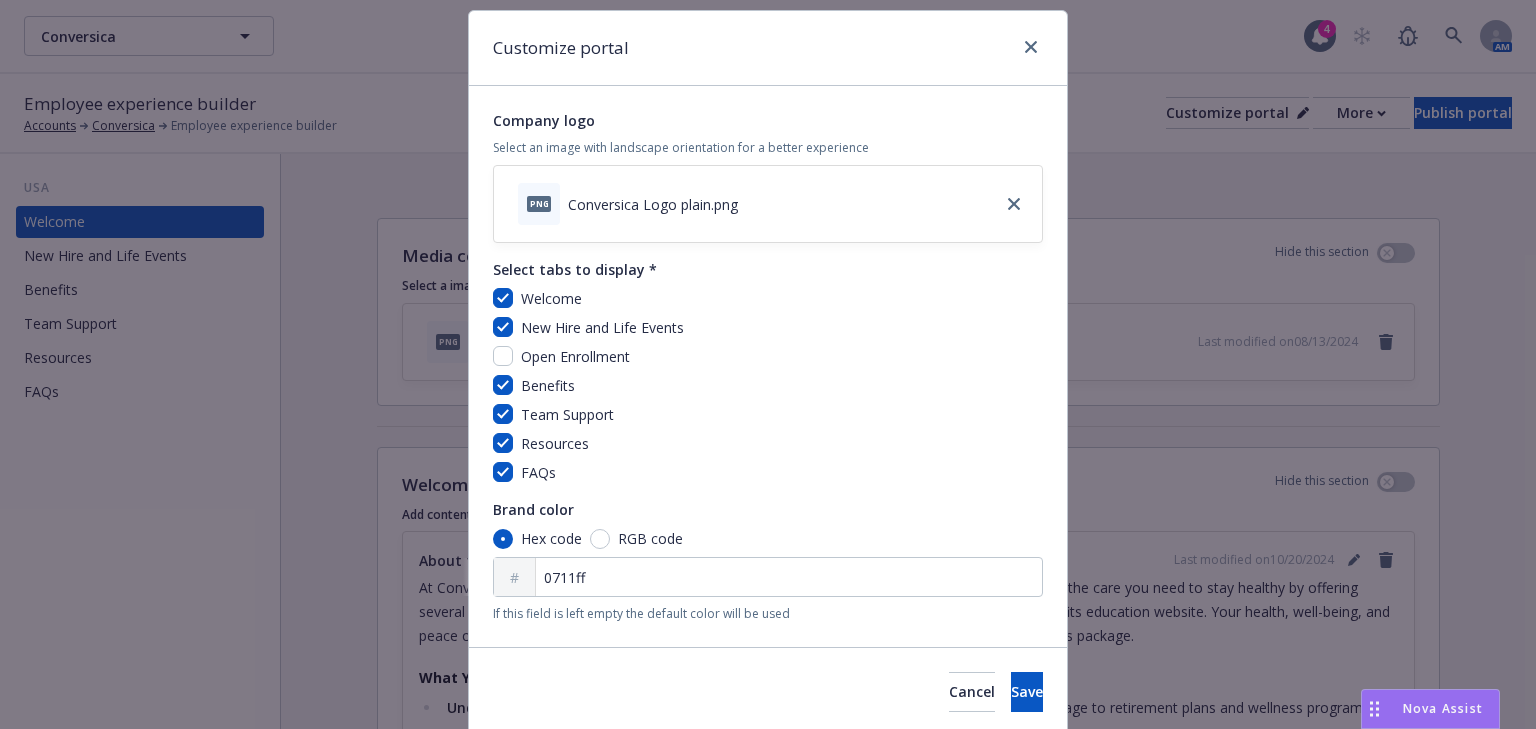 scroll, scrollTop: 125, scrollLeft: 0, axis: vertical 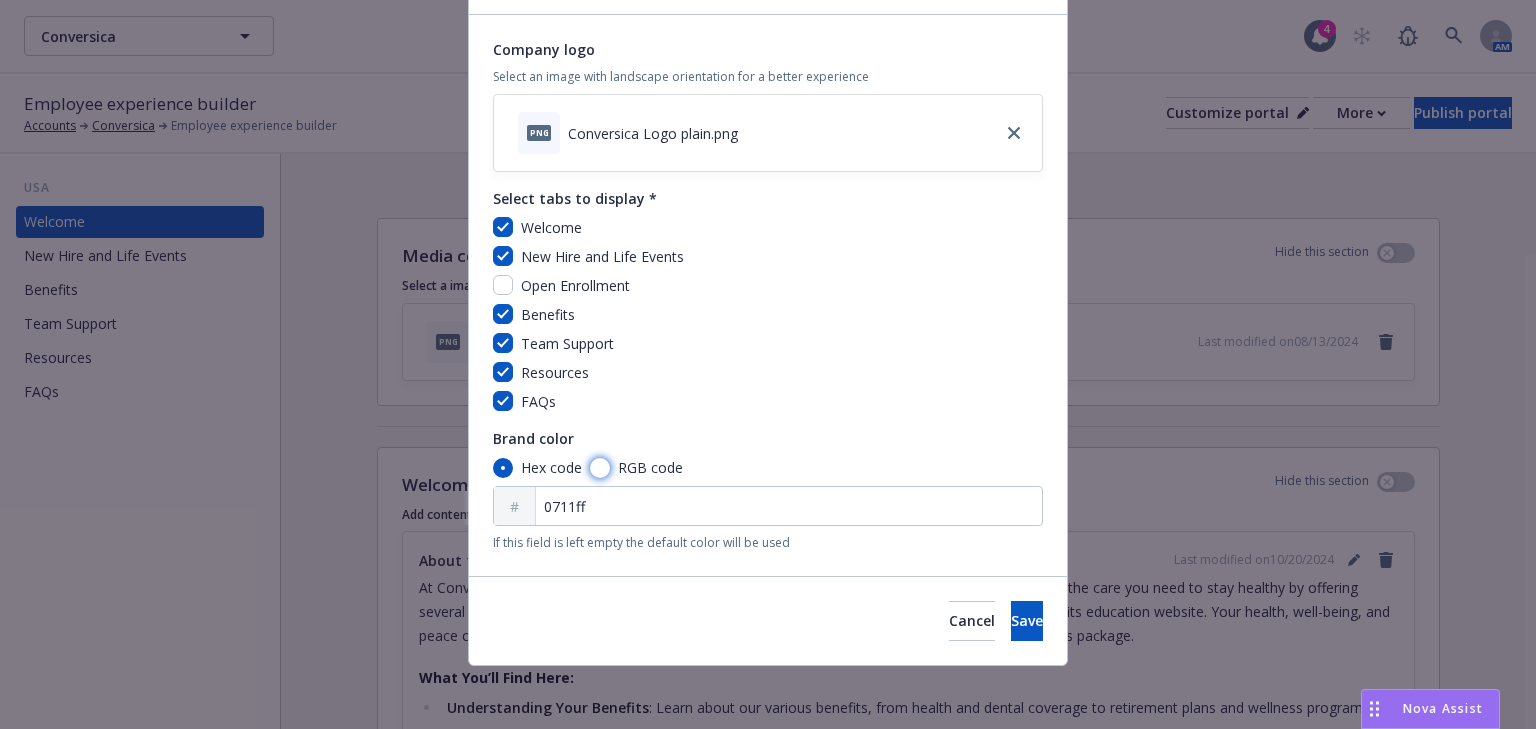 click on "RGB code" at bounding box center (600, 468) 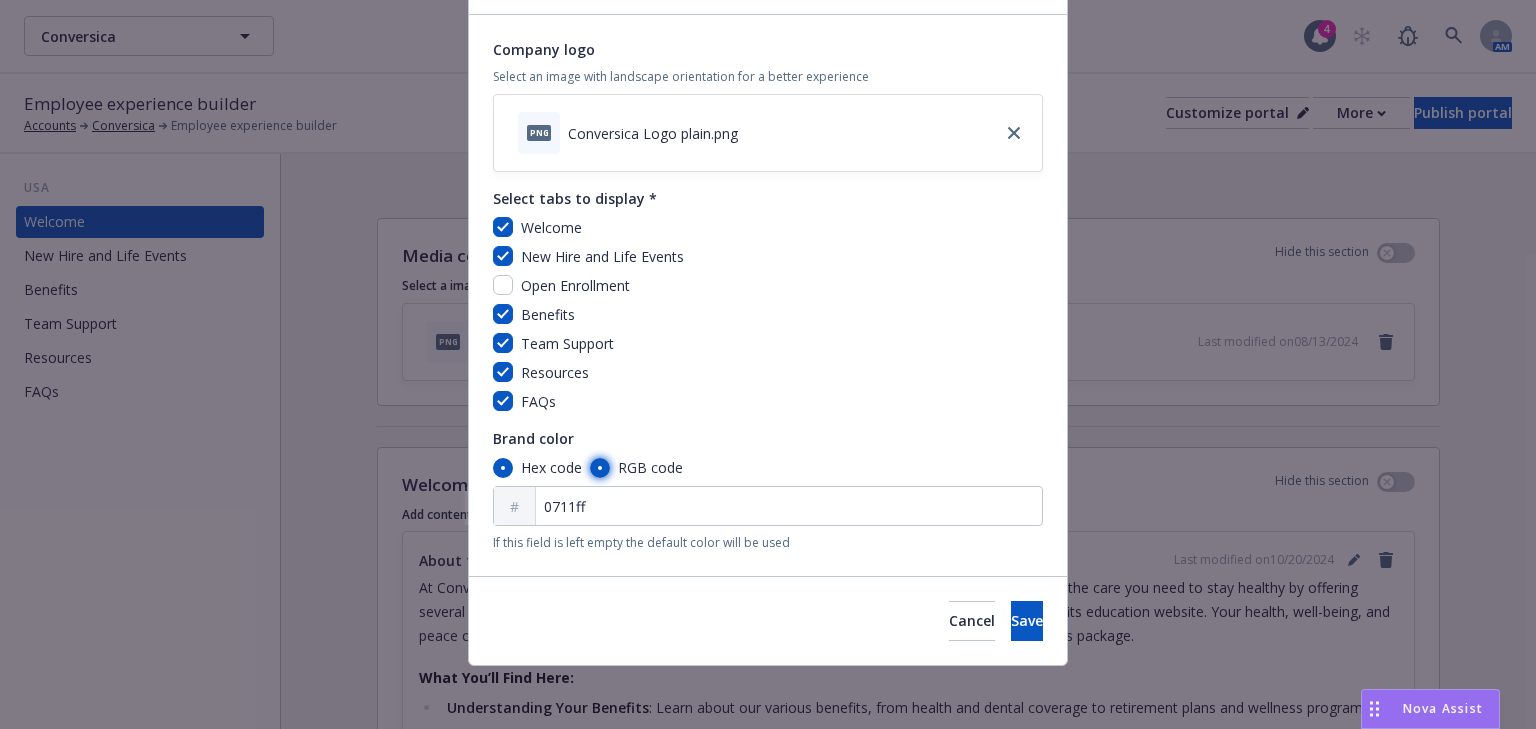 radio on "true" 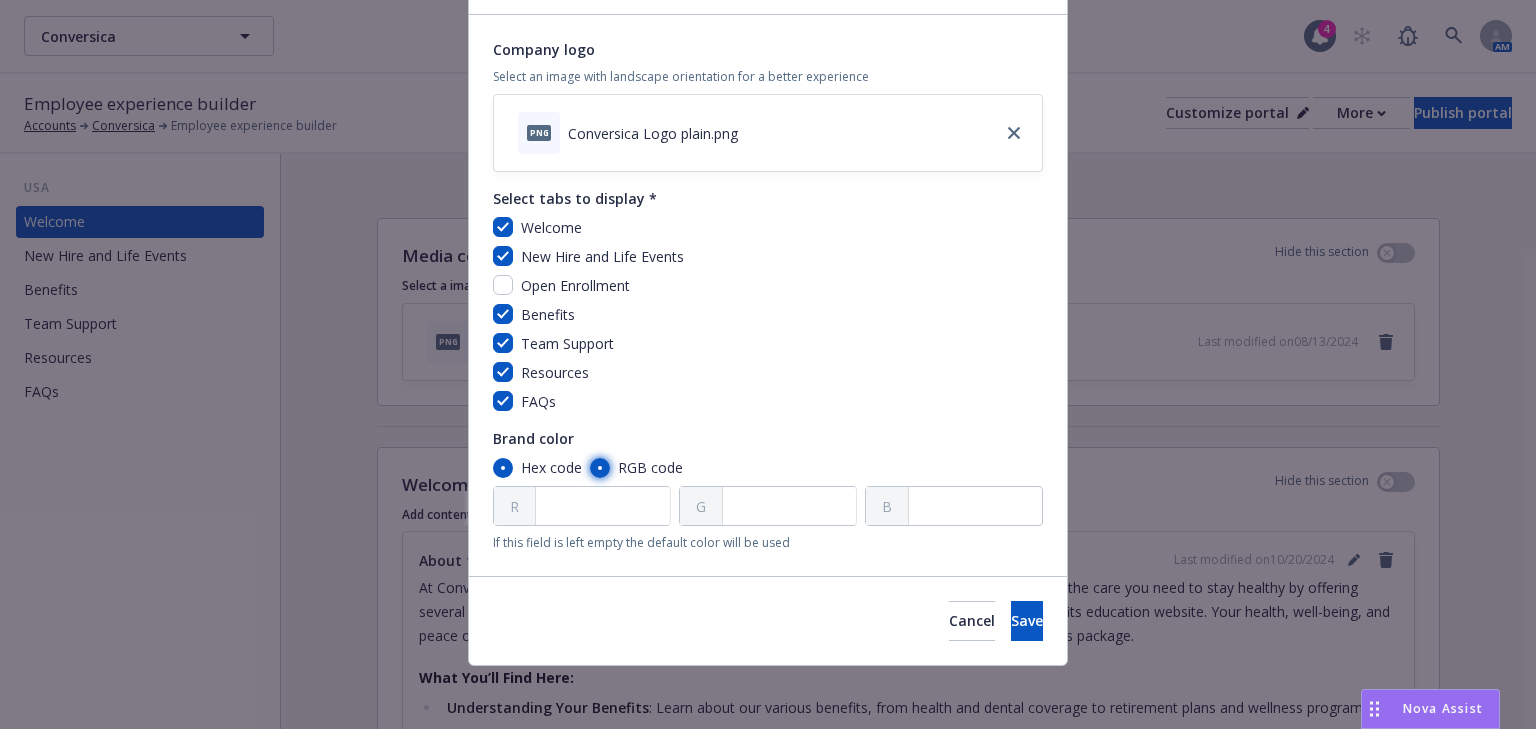 radio on "false" 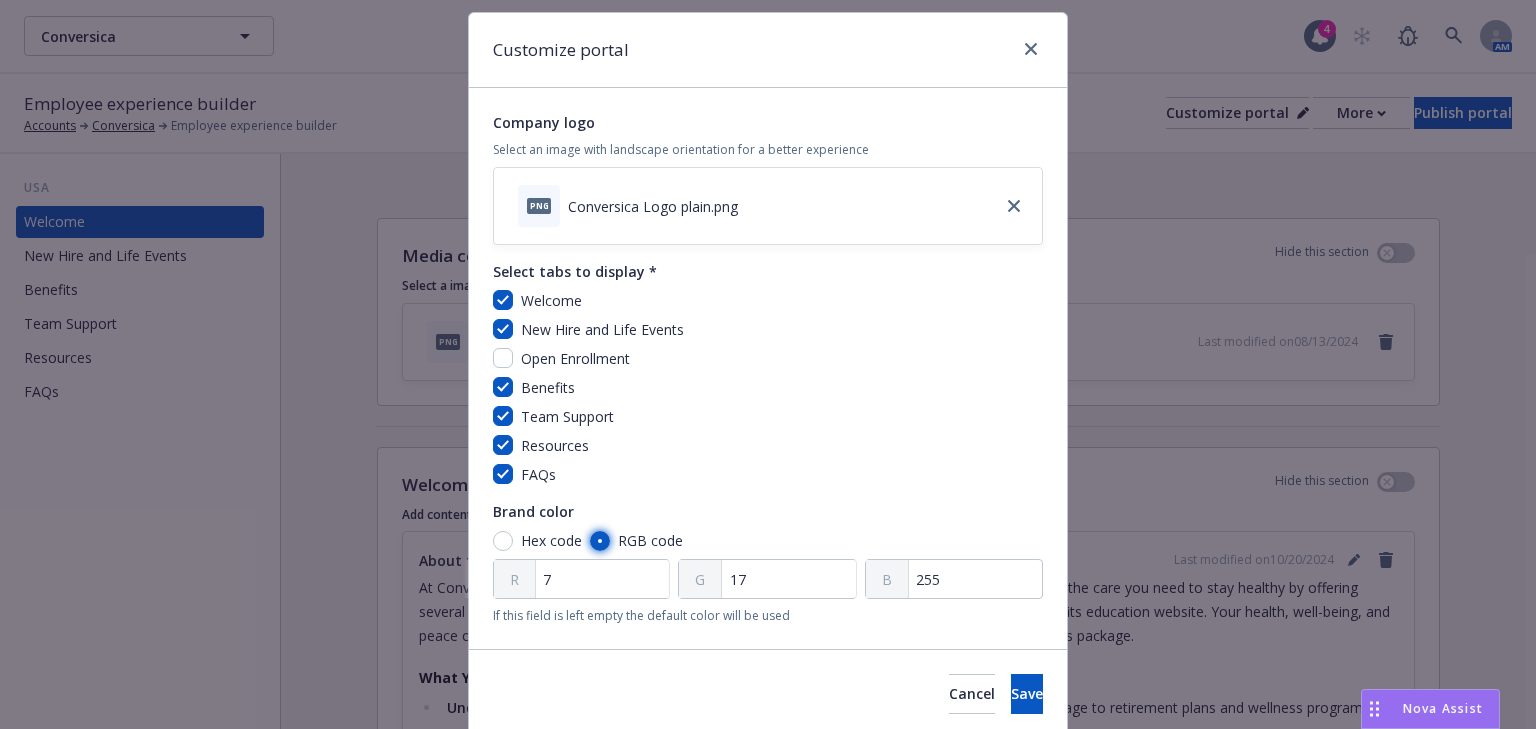 scroll, scrollTop: 125, scrollLeft: 0, axis: vertical 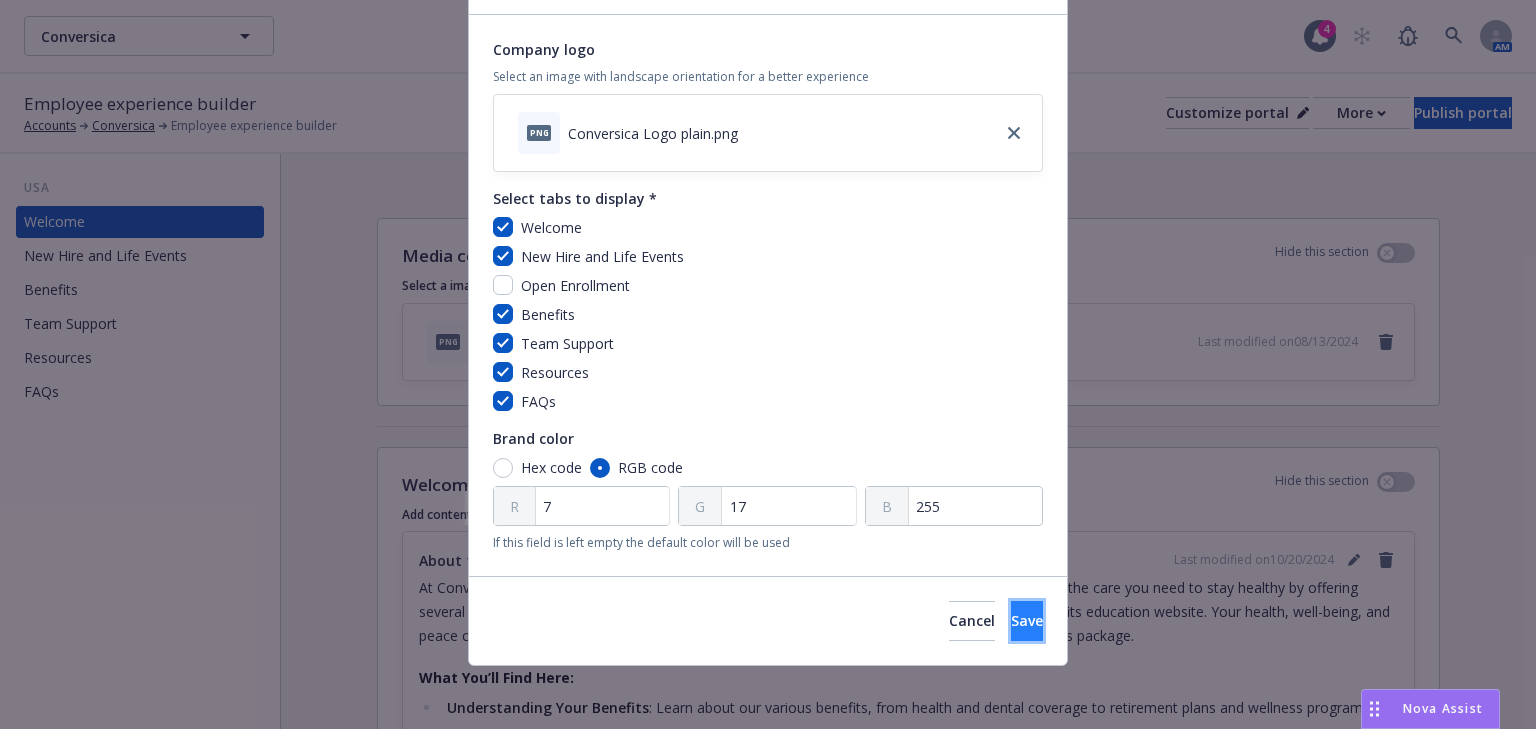 click on "Save" at bounding box center [1027, 621] 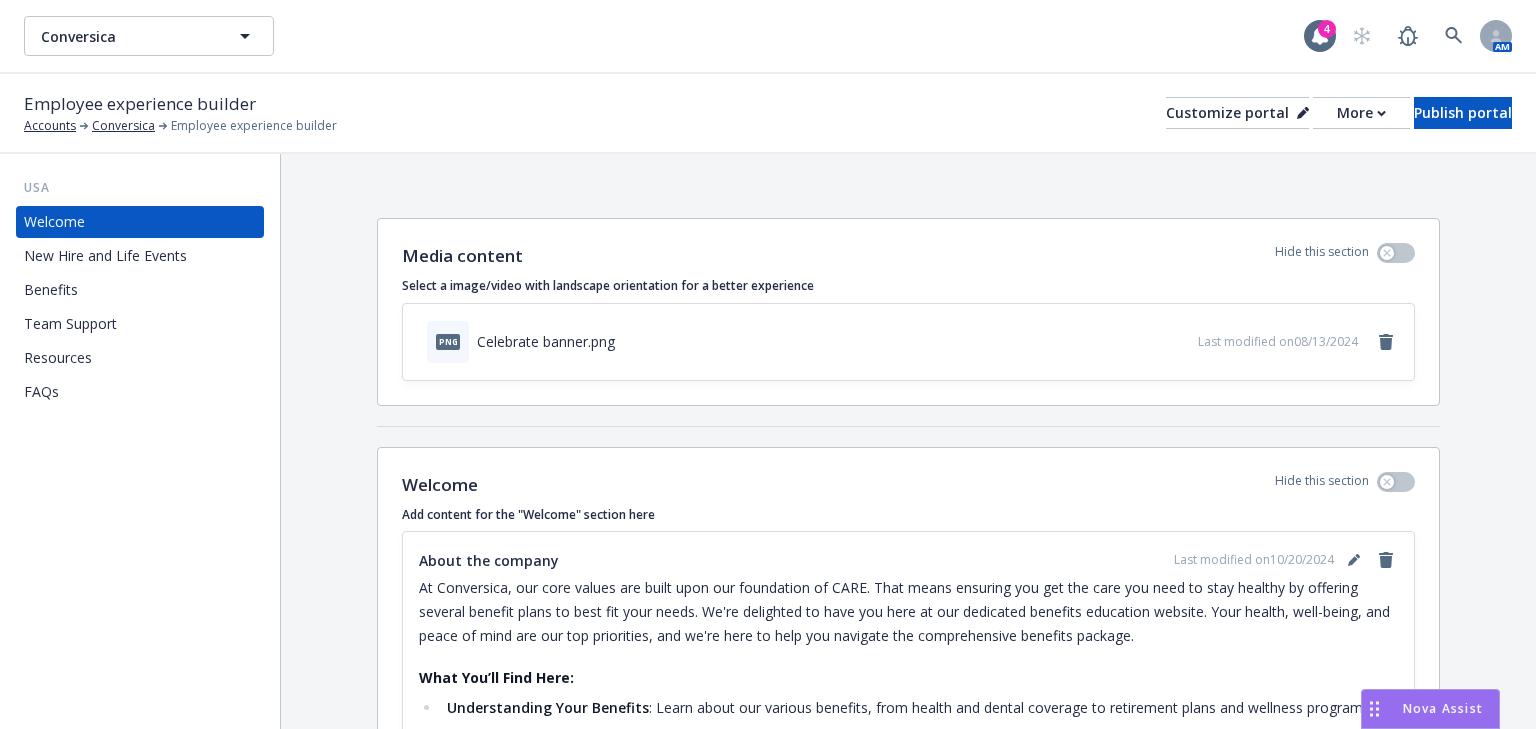 click on "Team Support" at bounding box center (70, 324) 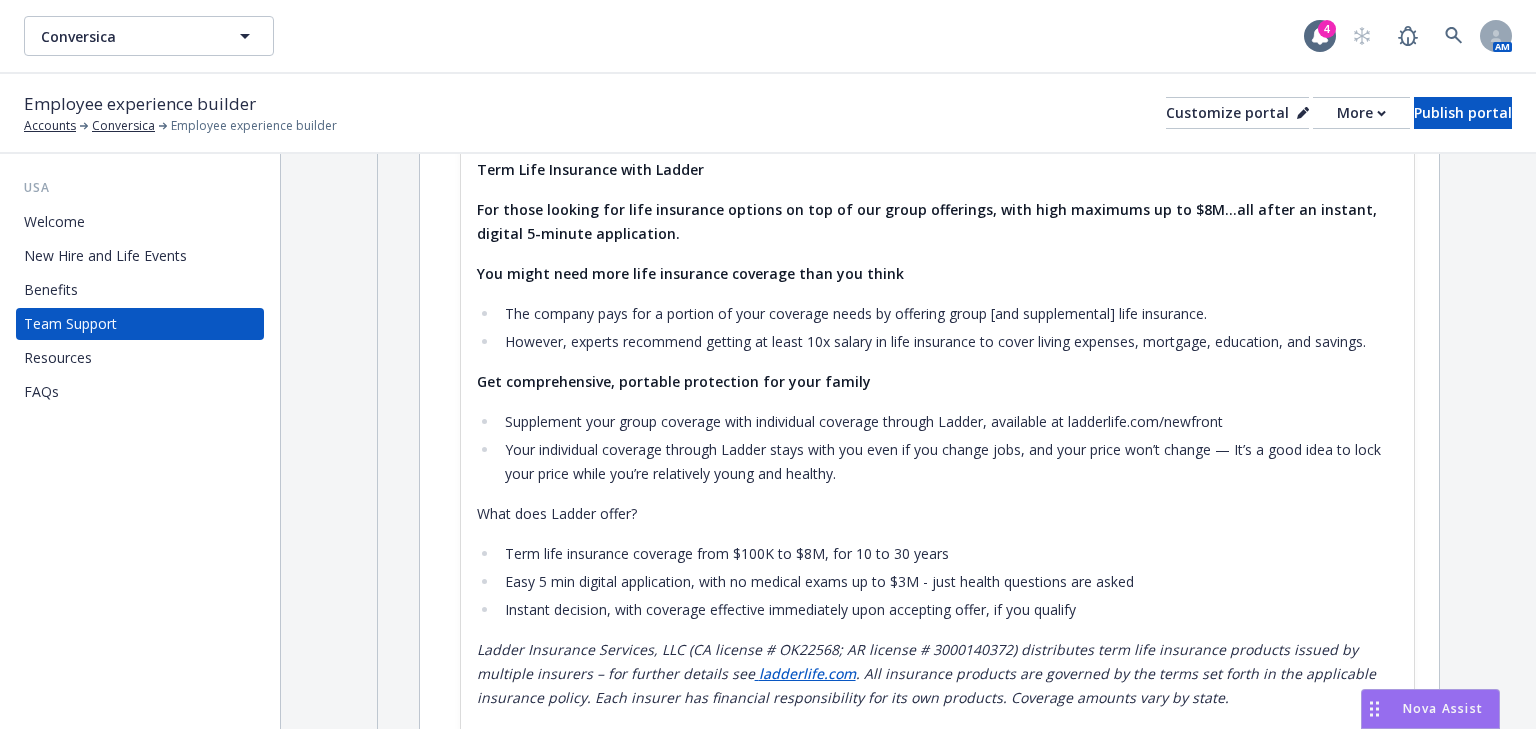 scroll, scrollTop: 560, scrollLeft: 0, axis: vertical 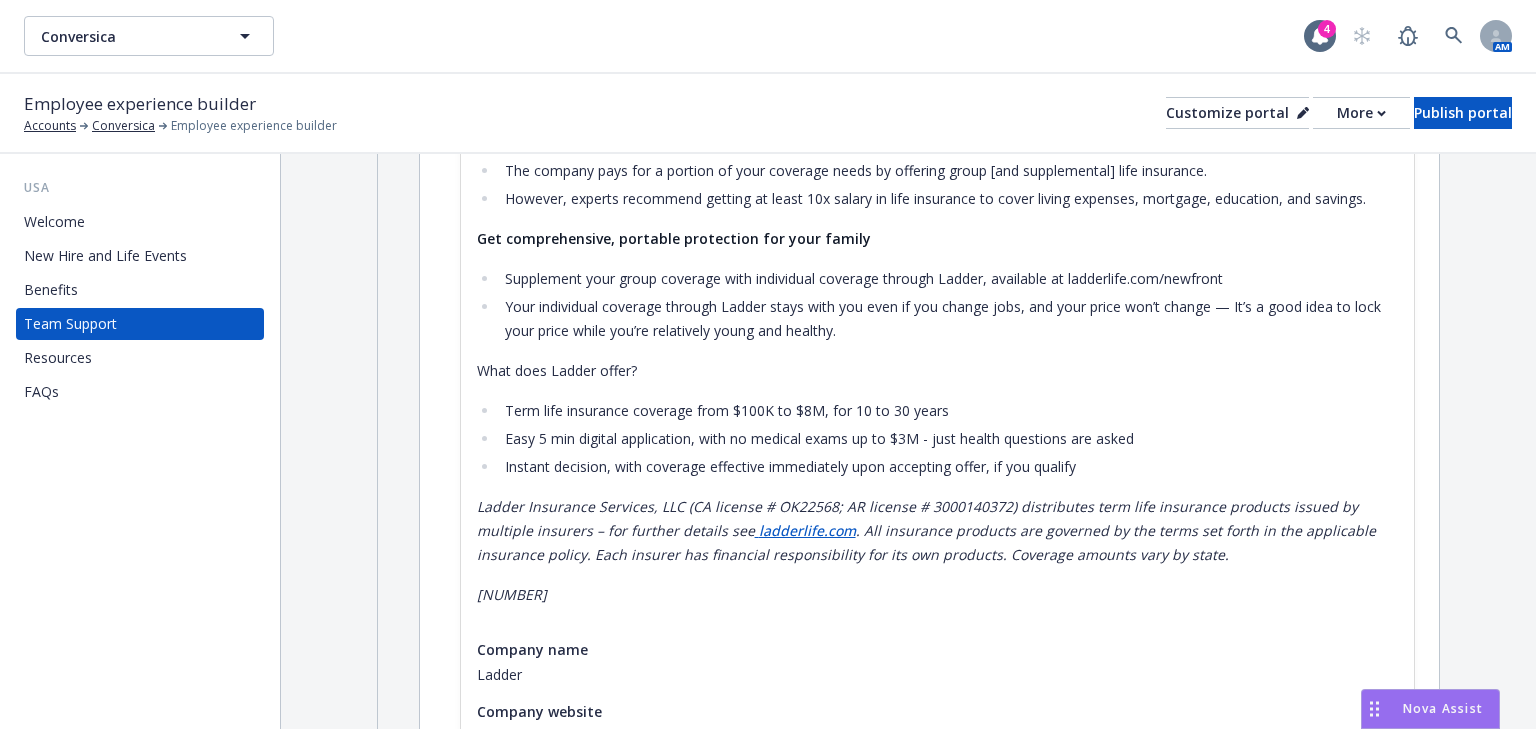 click on "Resources" at bounding box center [58, 358] 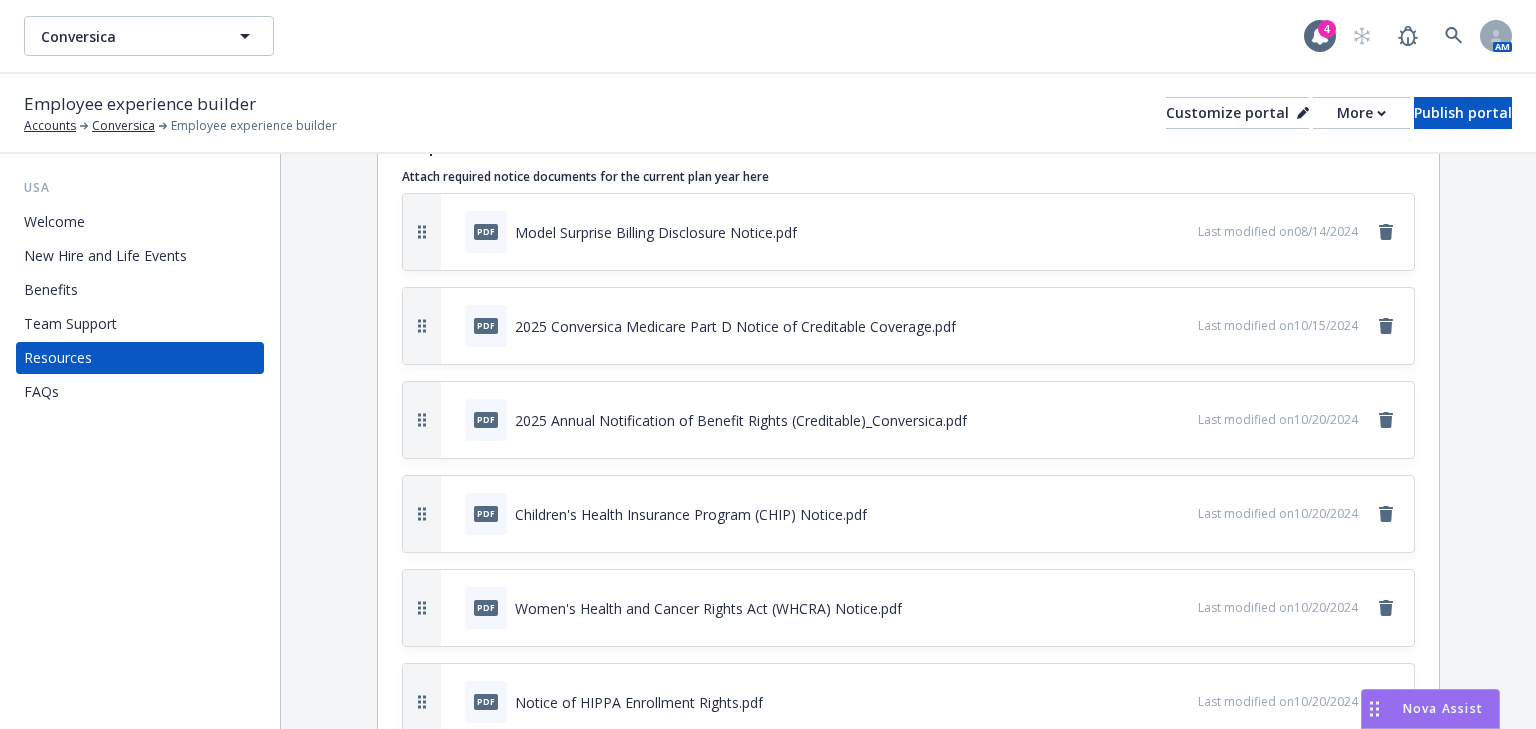 scroll, scrollTop: 880, scrollLeft: 0, axis: vertical 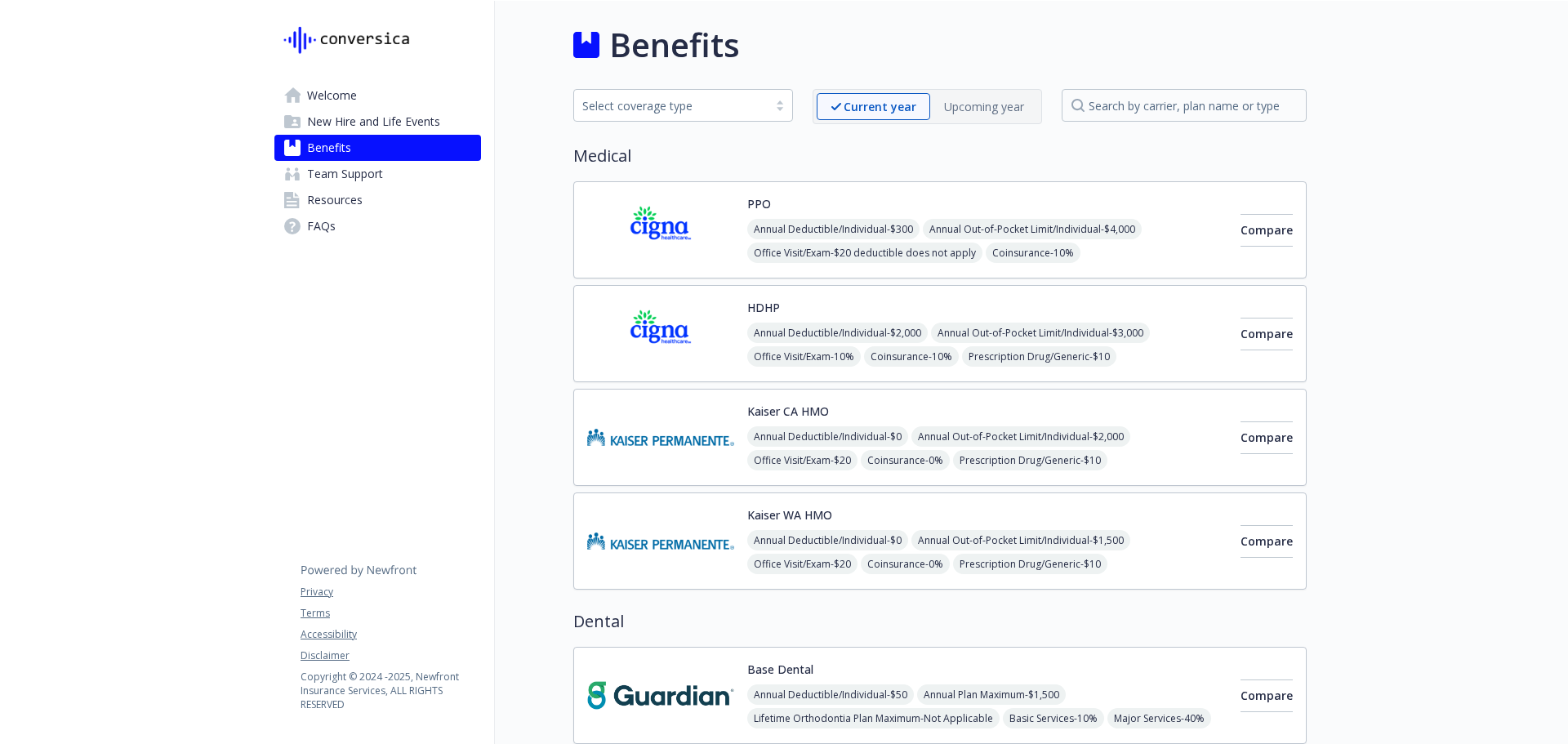 click at bounding box center [346, 38] 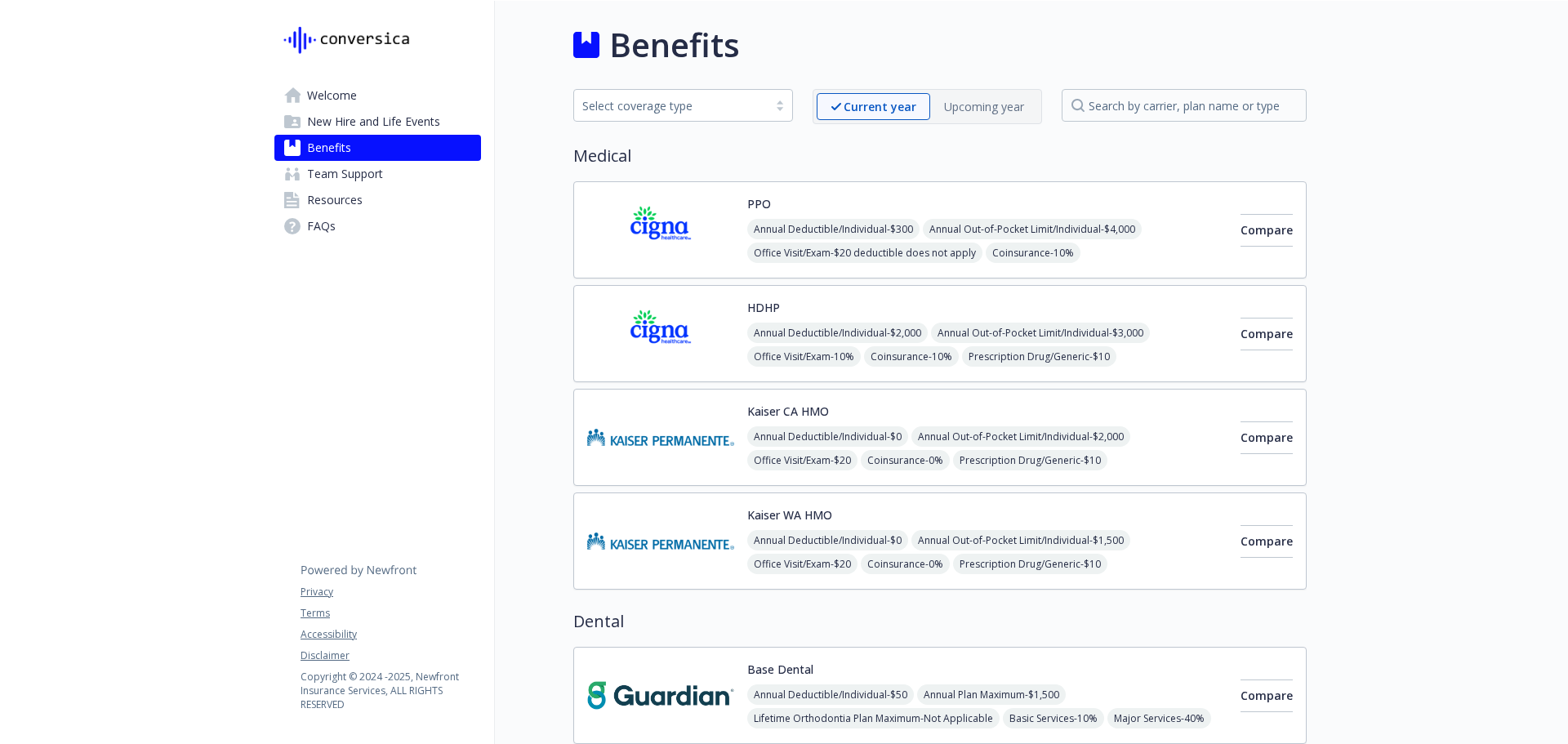 scroll, scrollTop: 0, scrollLeft: 0, axis: both 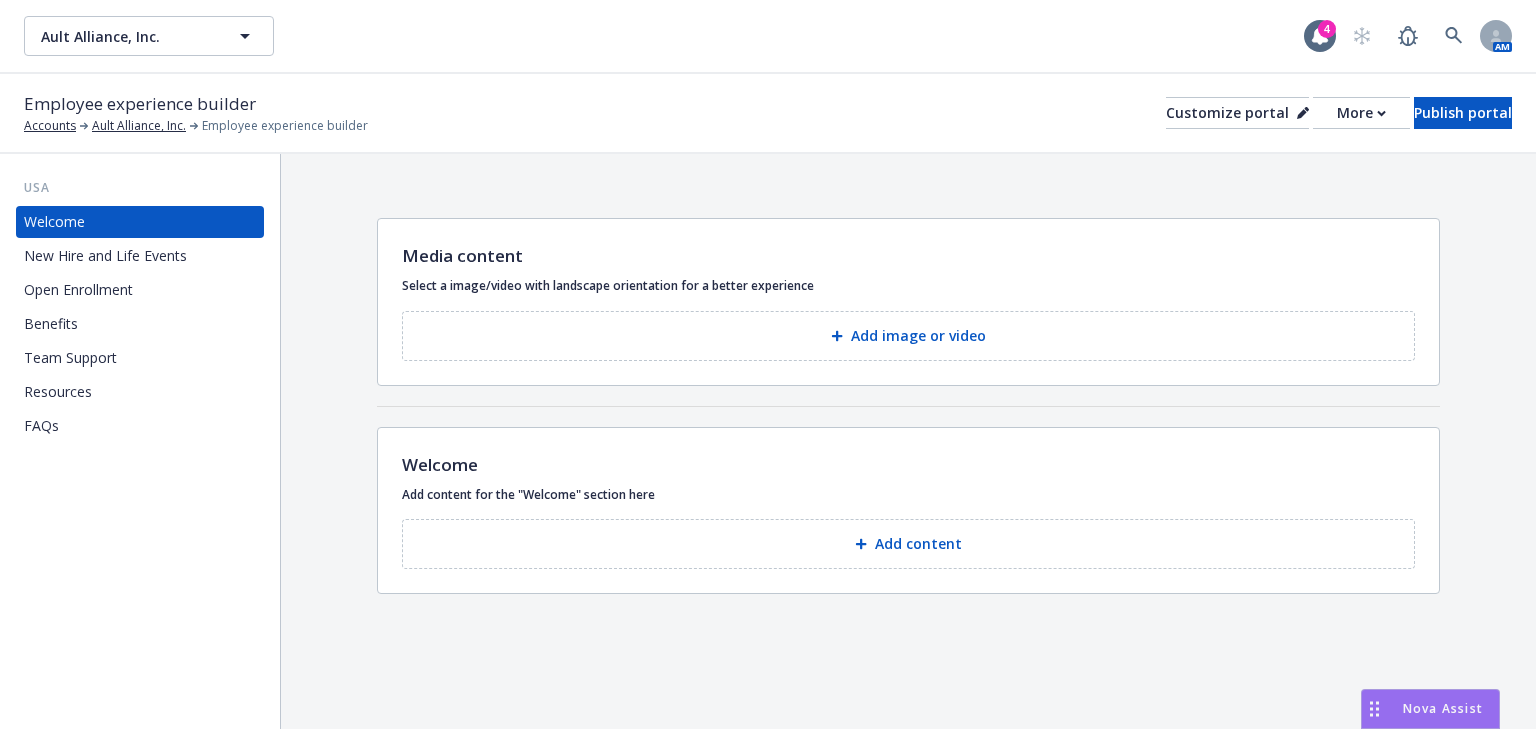 click on "Team Support" at bounding box center [70, 358] 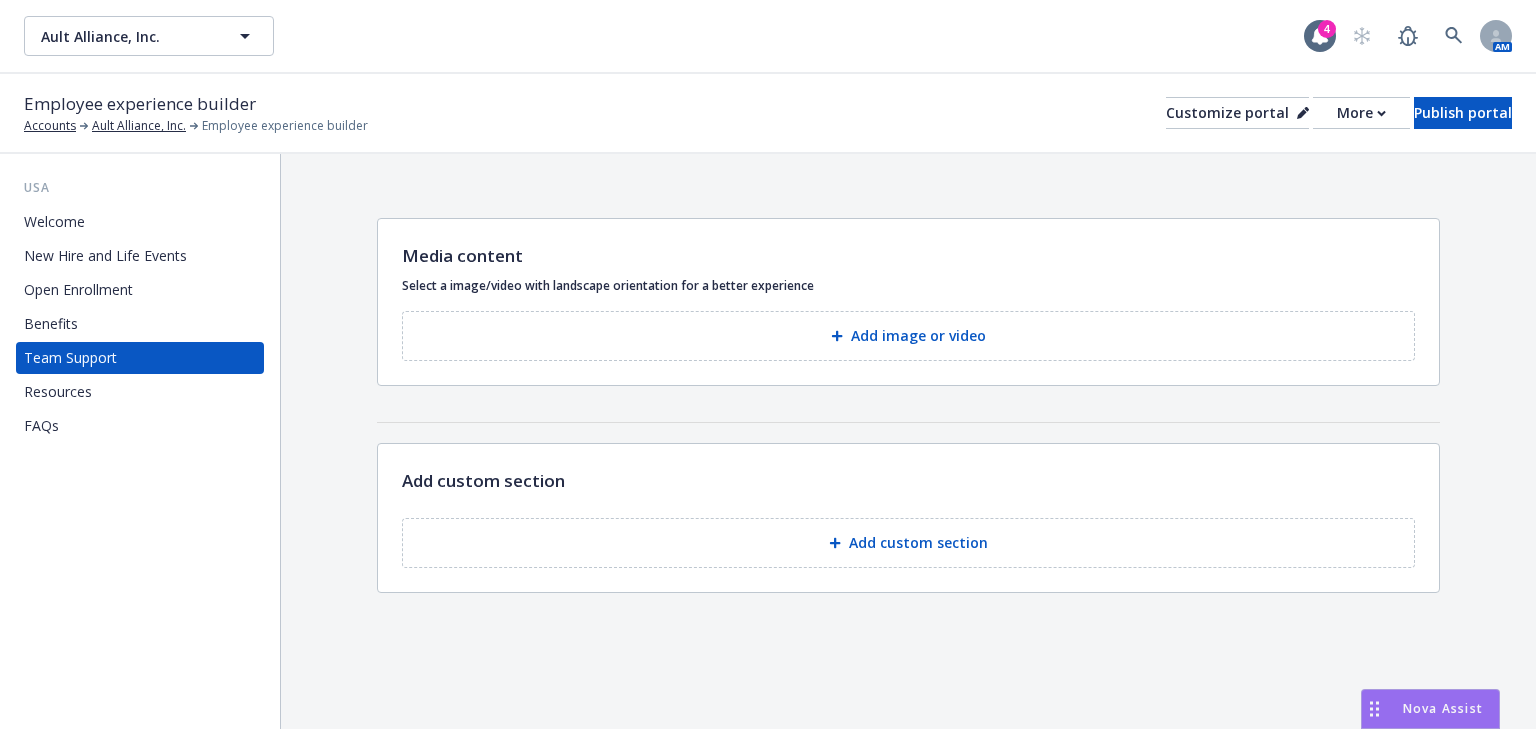 click on "Welcome New Hire and Life Events Open Enrollment Benefits Team Support Resources FAQs" at bounding box center [140, 324] 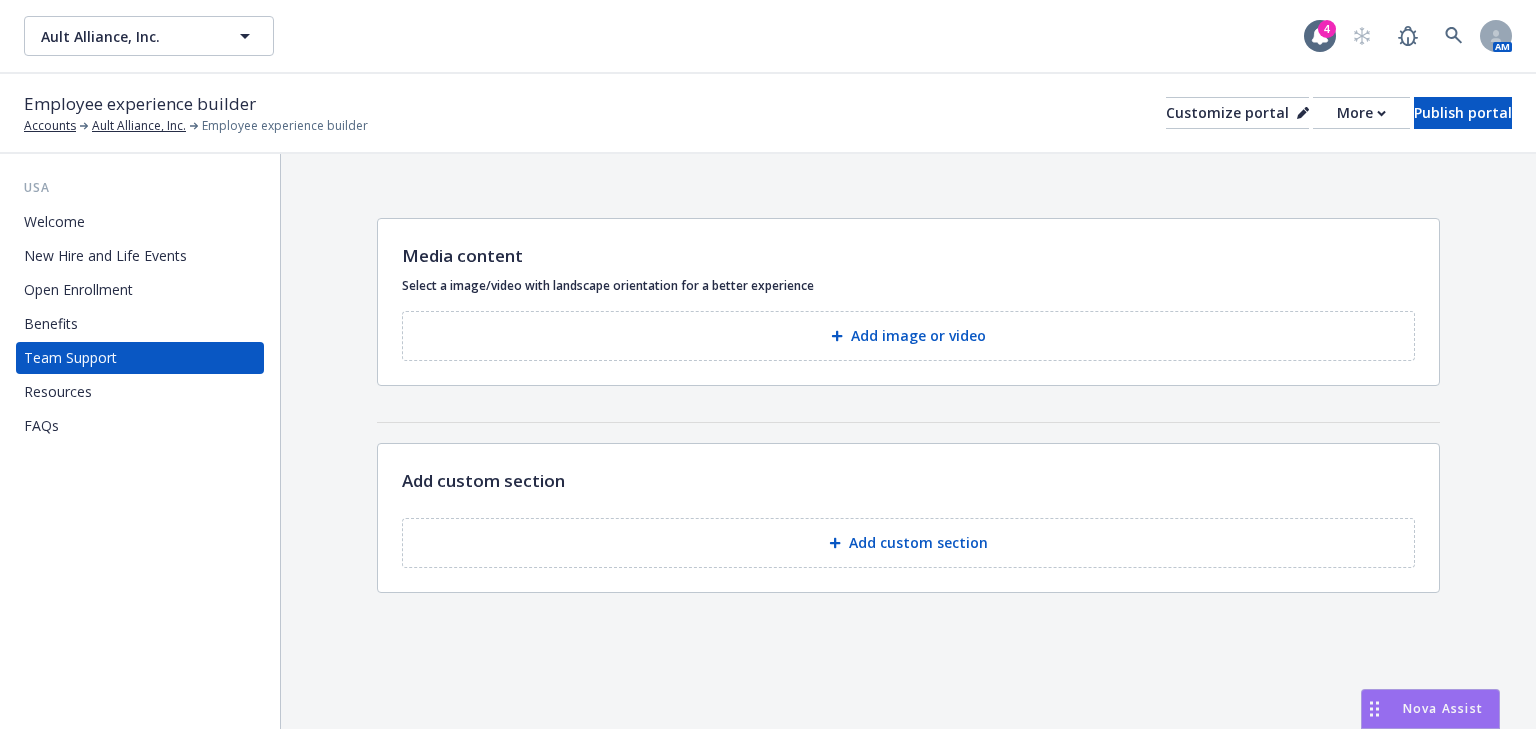 click on "Resources" at bounding box center (58, 392) 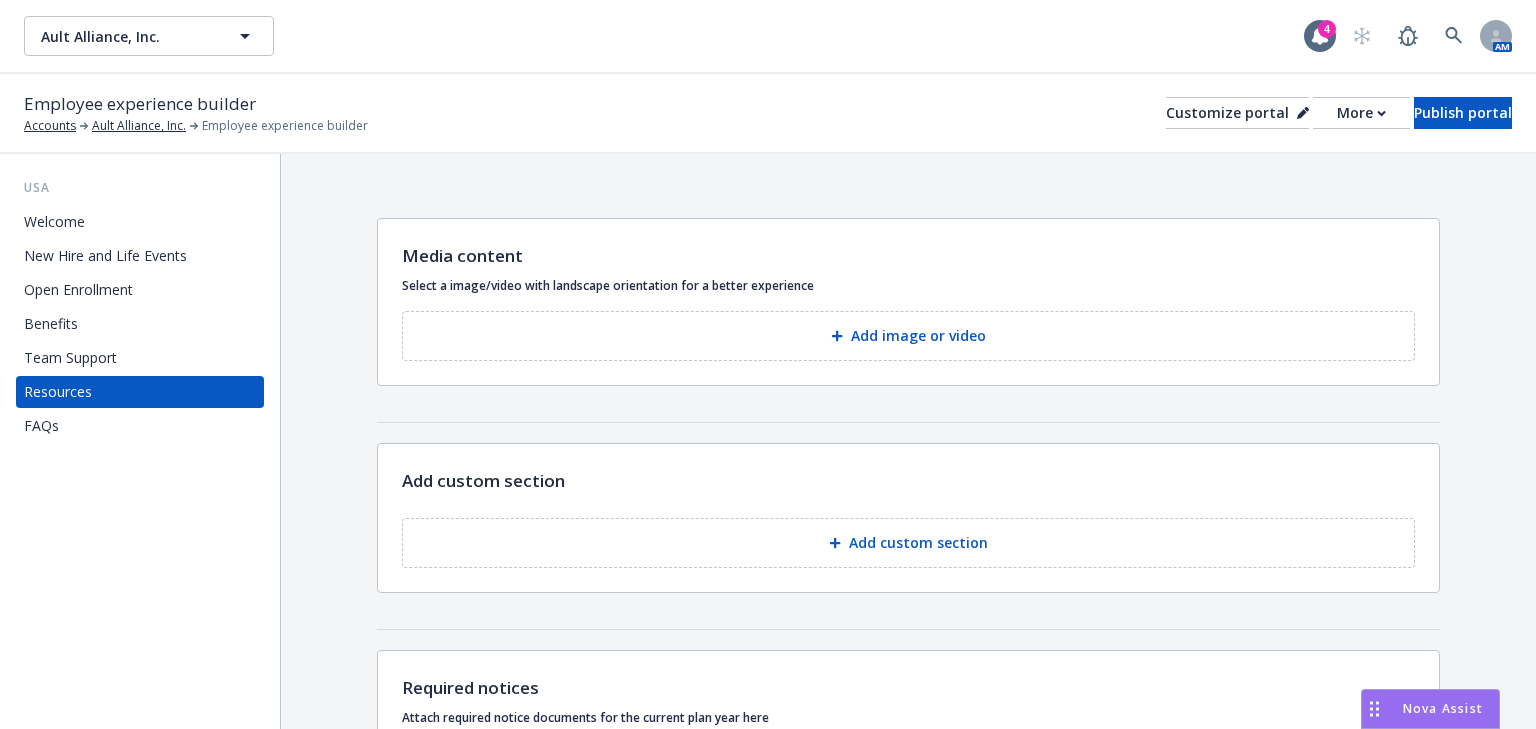 click on "Open Enrollment" at bounding box center (78, 290) 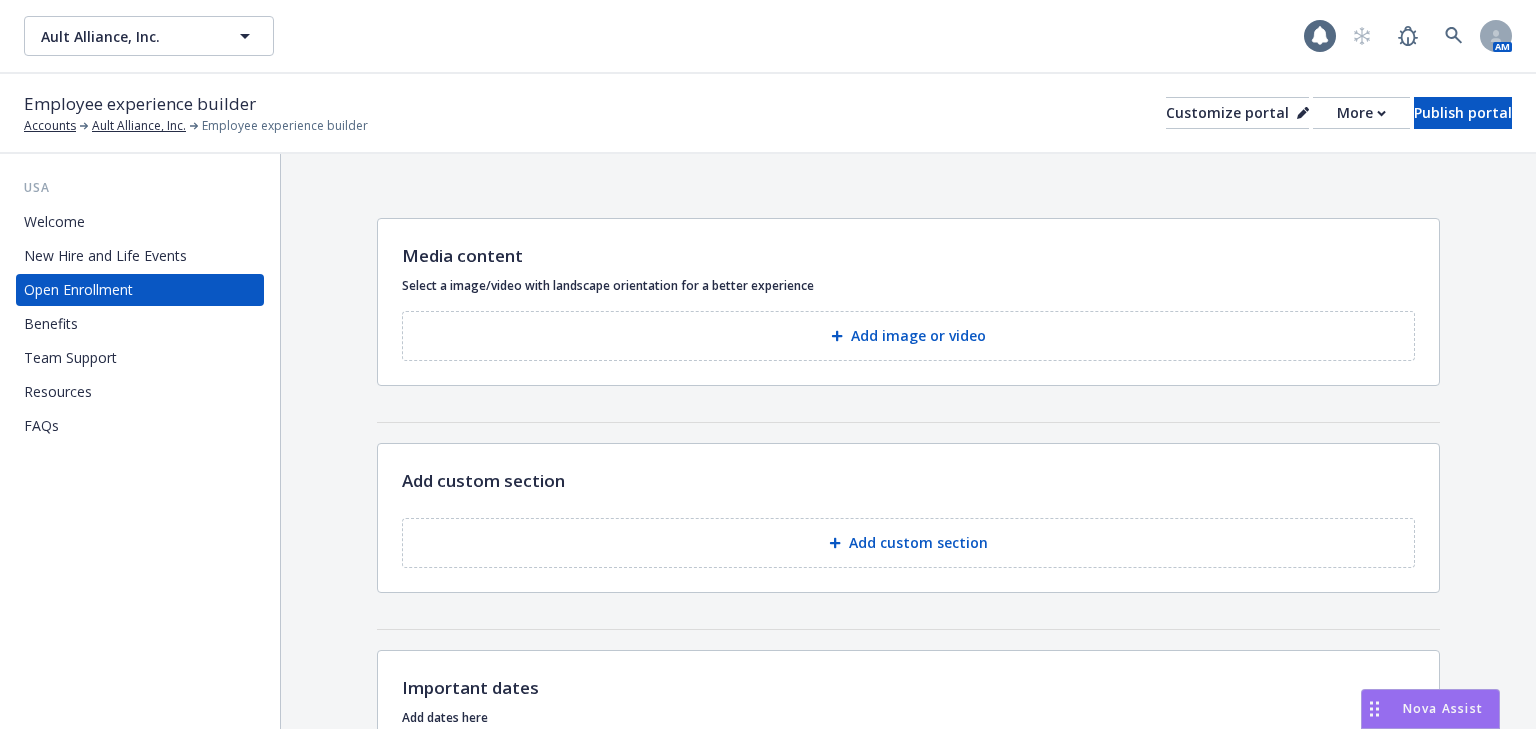 click on "New Hire and Life Events" at bounding box center (105, 256) 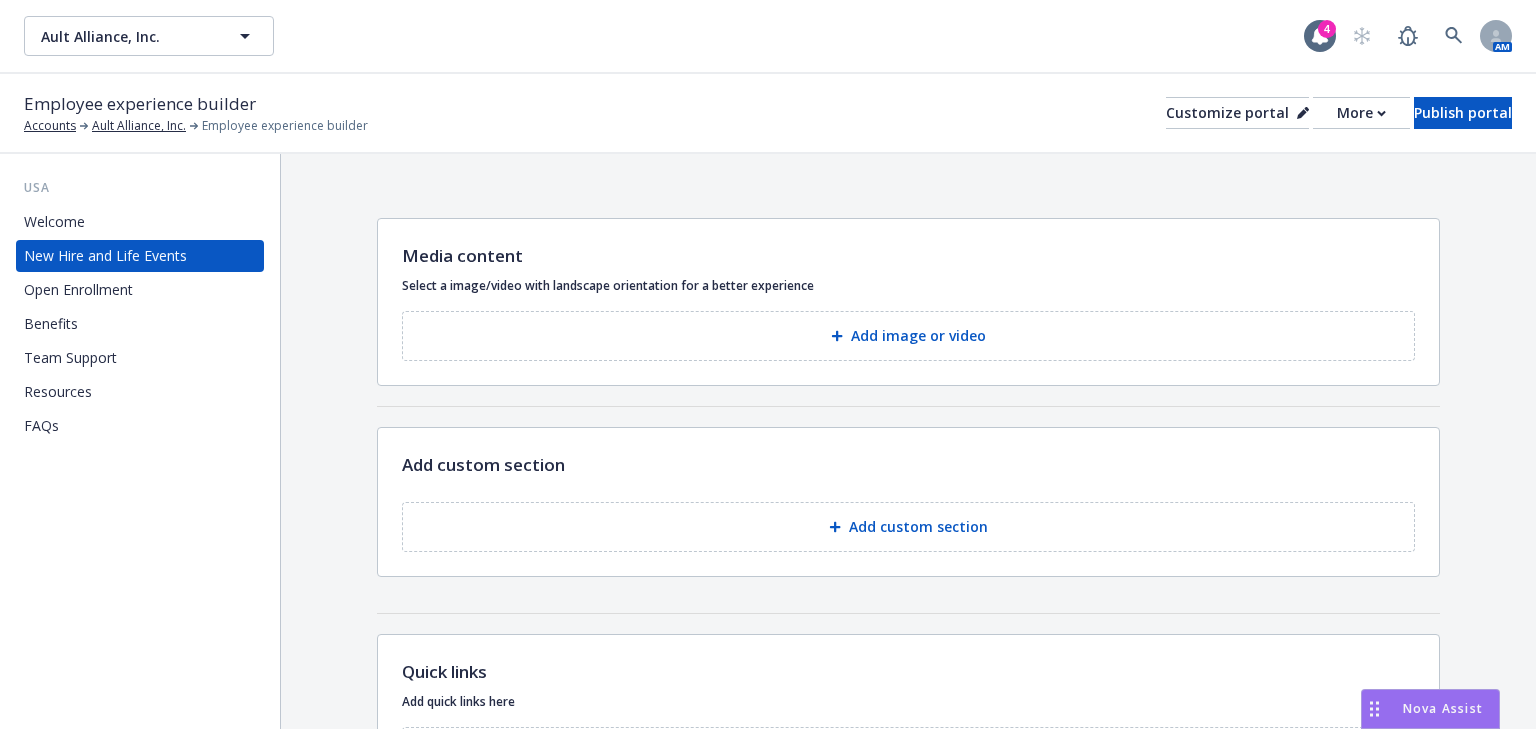 click on "Resources" at bounding box center (58, 392) 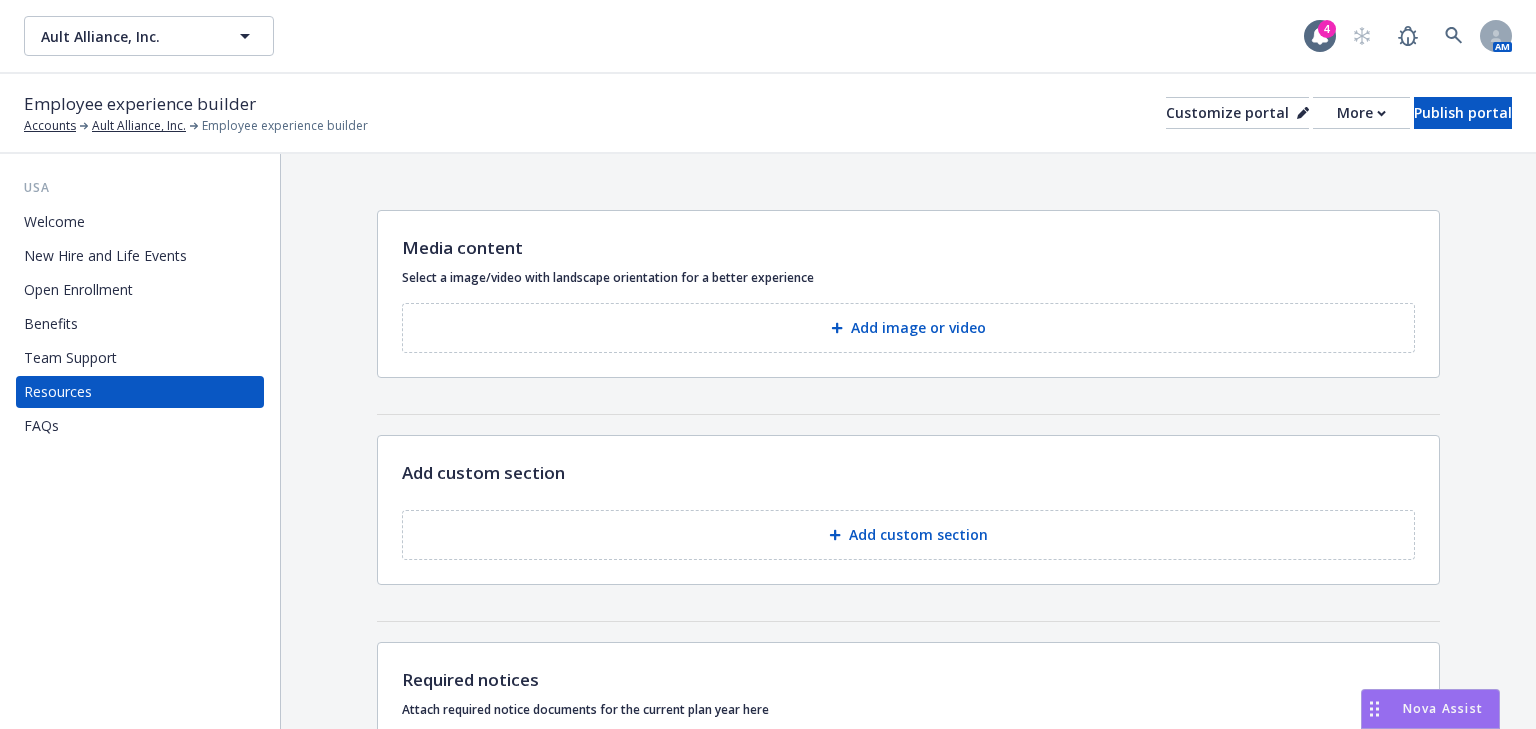 scroll, scrollTop: 0, scrollLeft: 0, axis: both 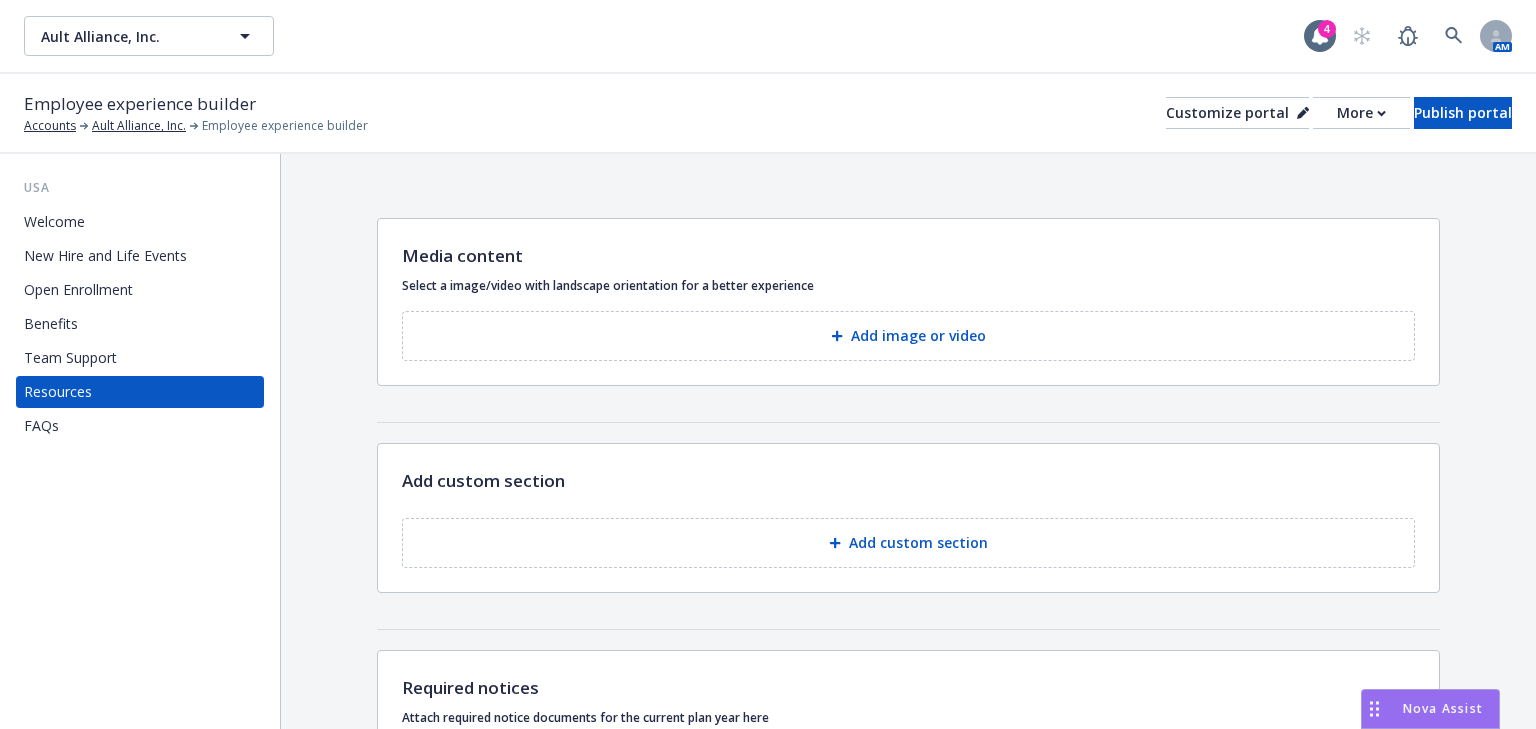 click on "Benefits" at bounding box center [51, 324] 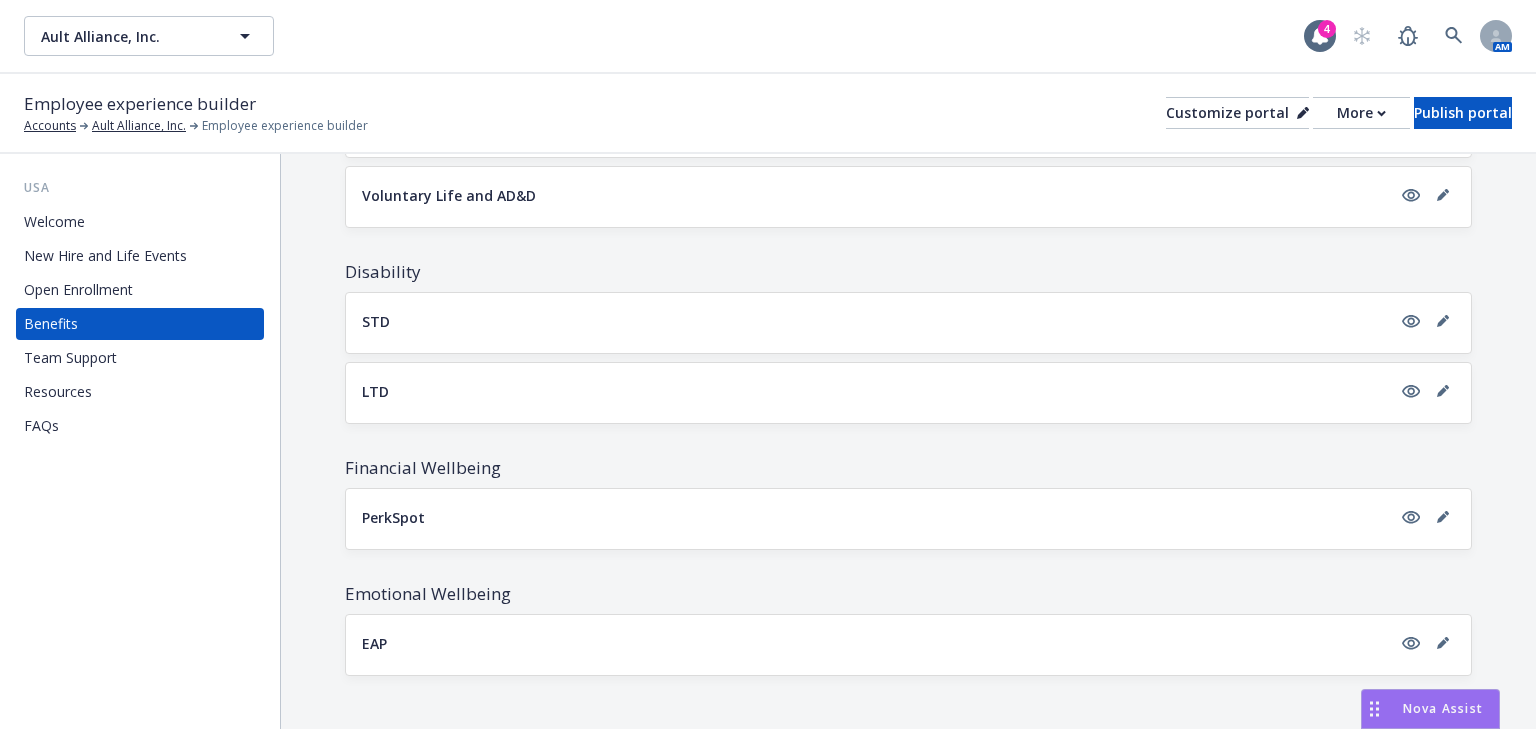 scroll, scrollTop: 896, scrollLeft: 0, axis: vertical 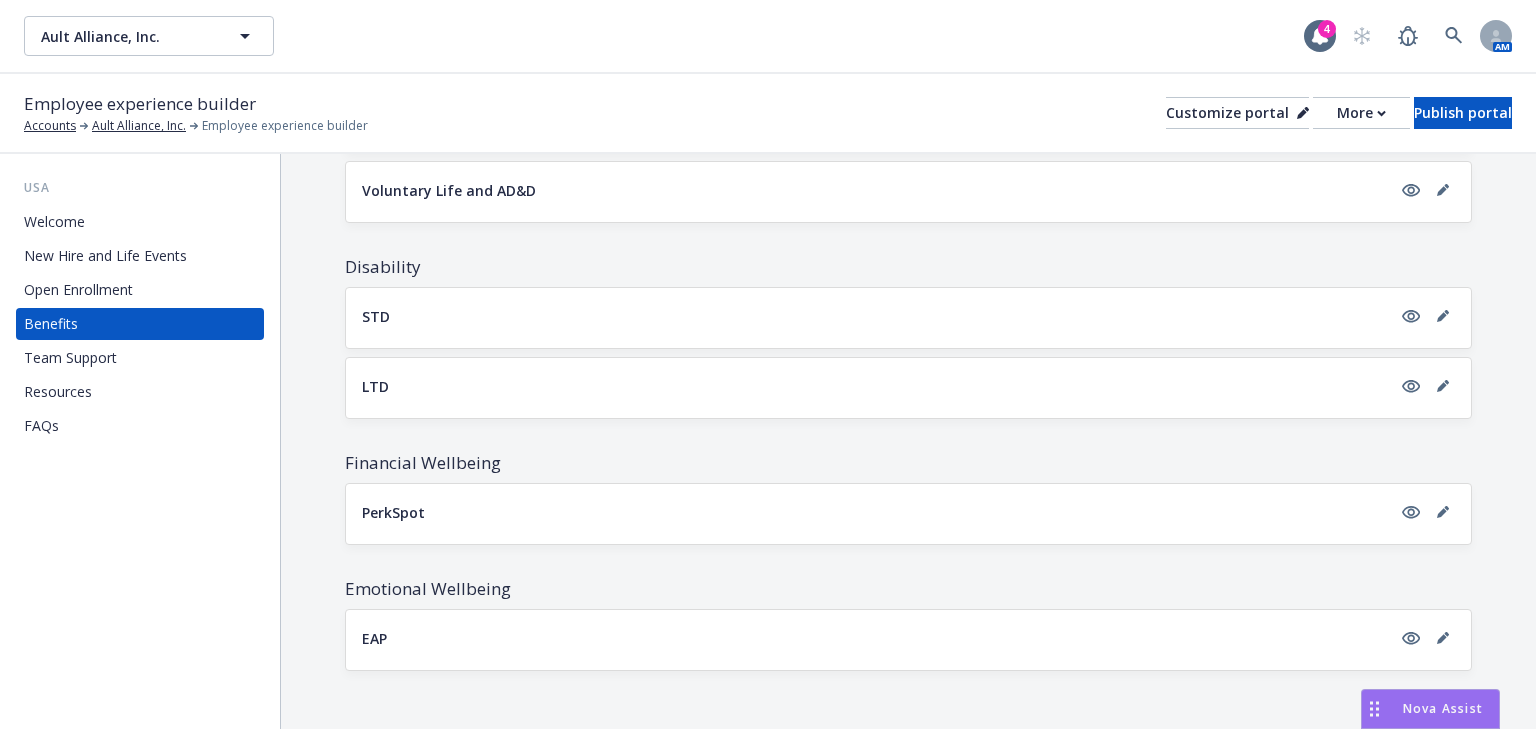 click on "Resources" at bounding box center (58, 392) 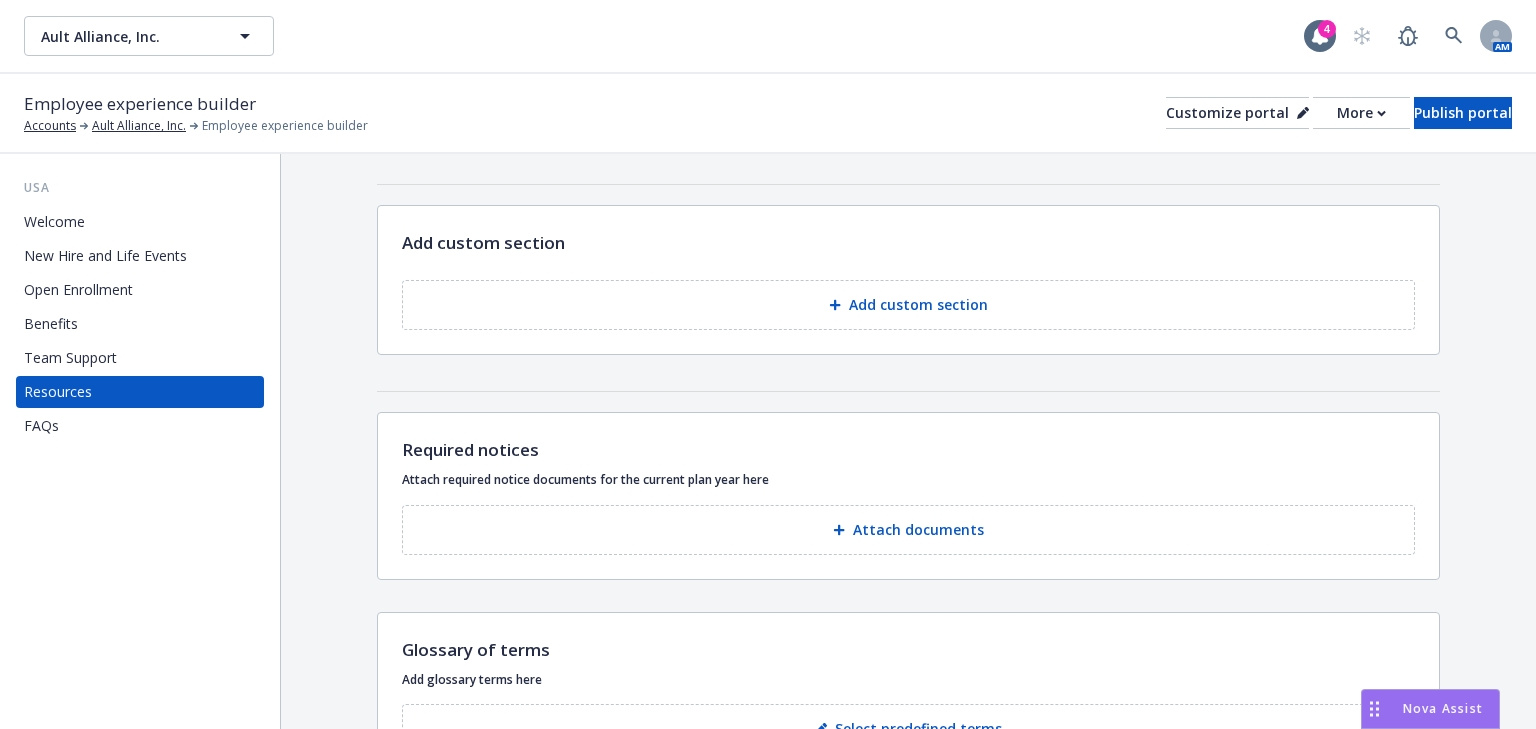 scroll, scrollTop: 240, scrollLeft: 0, axis: vertical 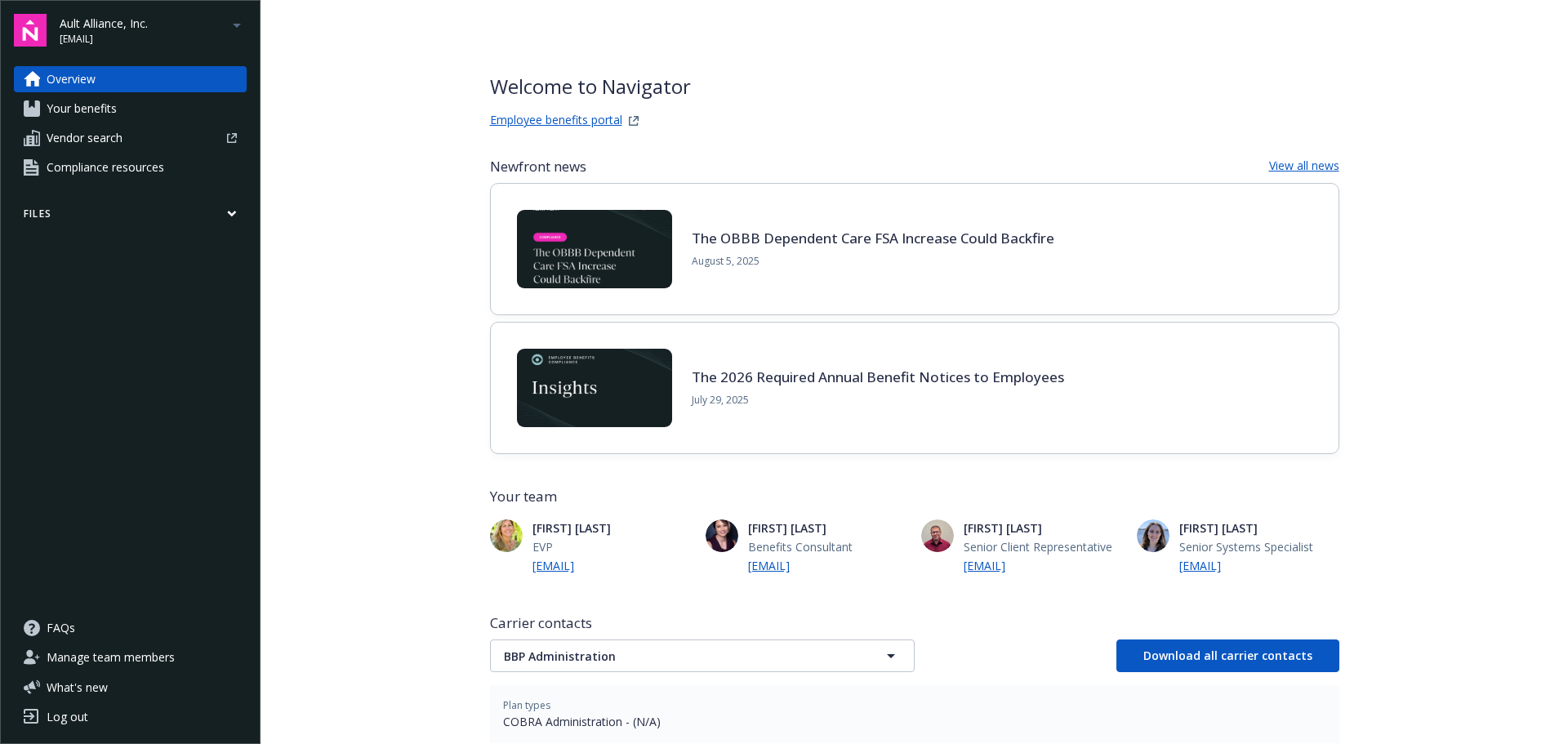click on "Your benefits" at bounding box center [82, 109] 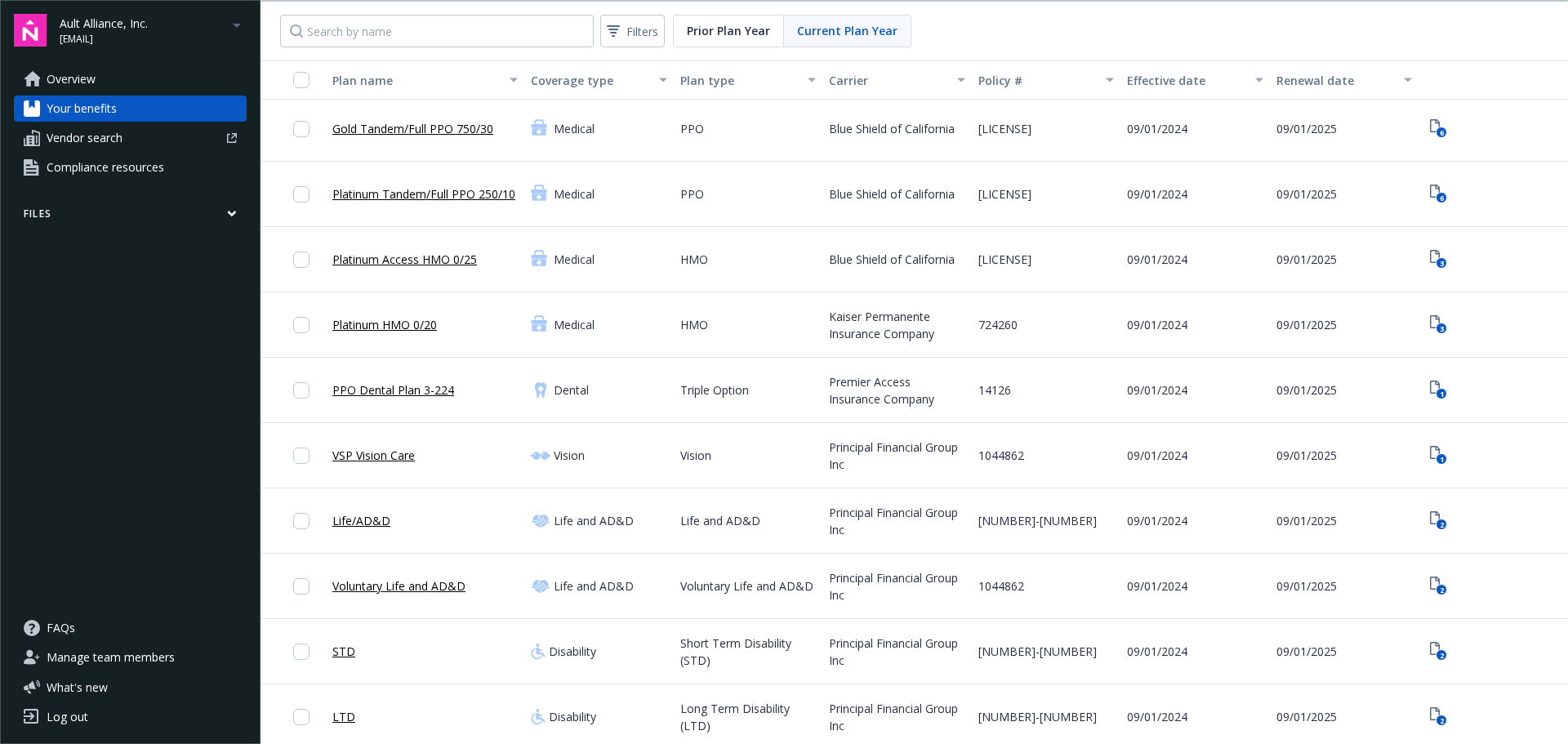 scroll, scrollTop: 0, scrollLeft: 0, axis: both 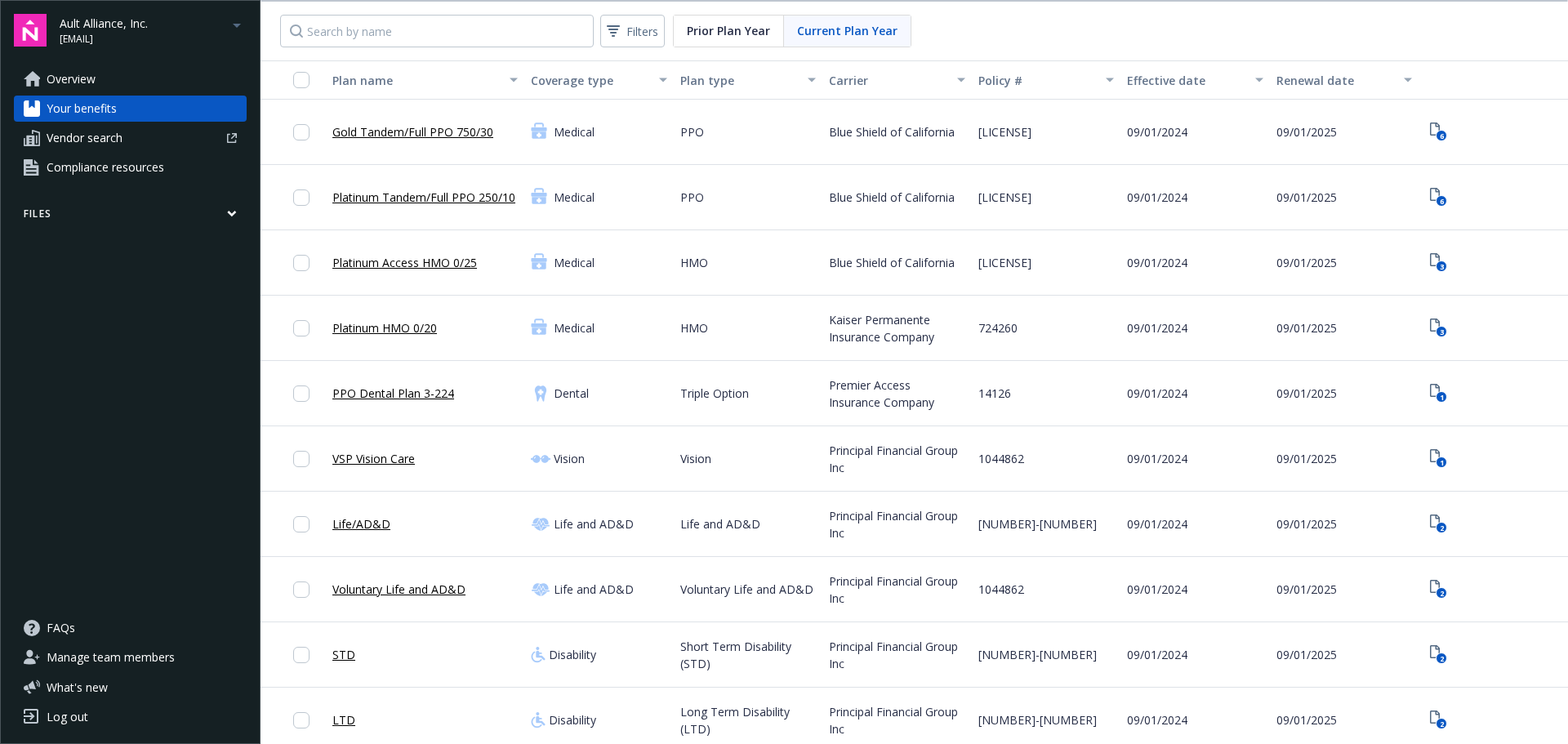 click on "Compliance resources" at bounding box center [105, 167] 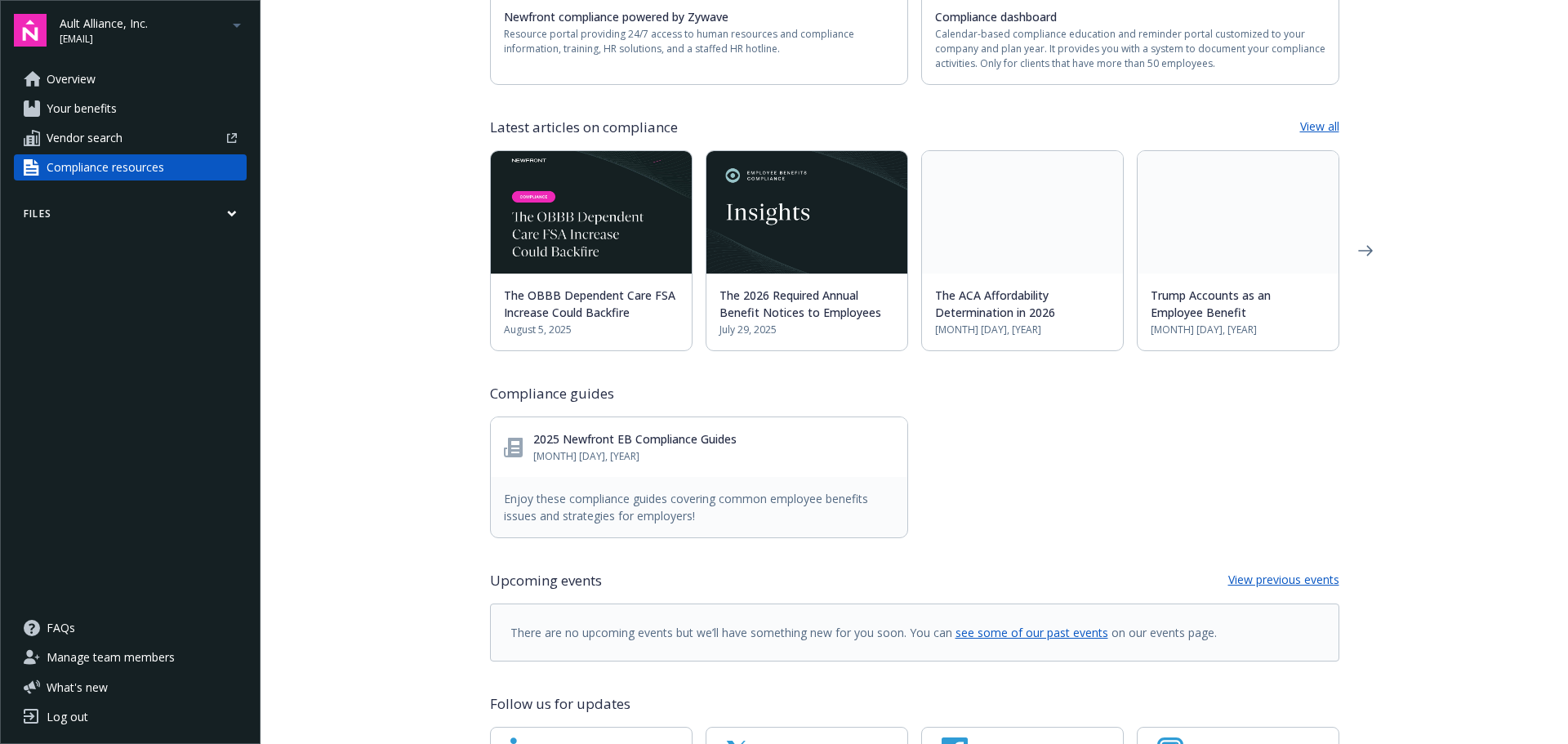 scroll, scrollTop: 528, scrollLeft: 0, axis: vertical 